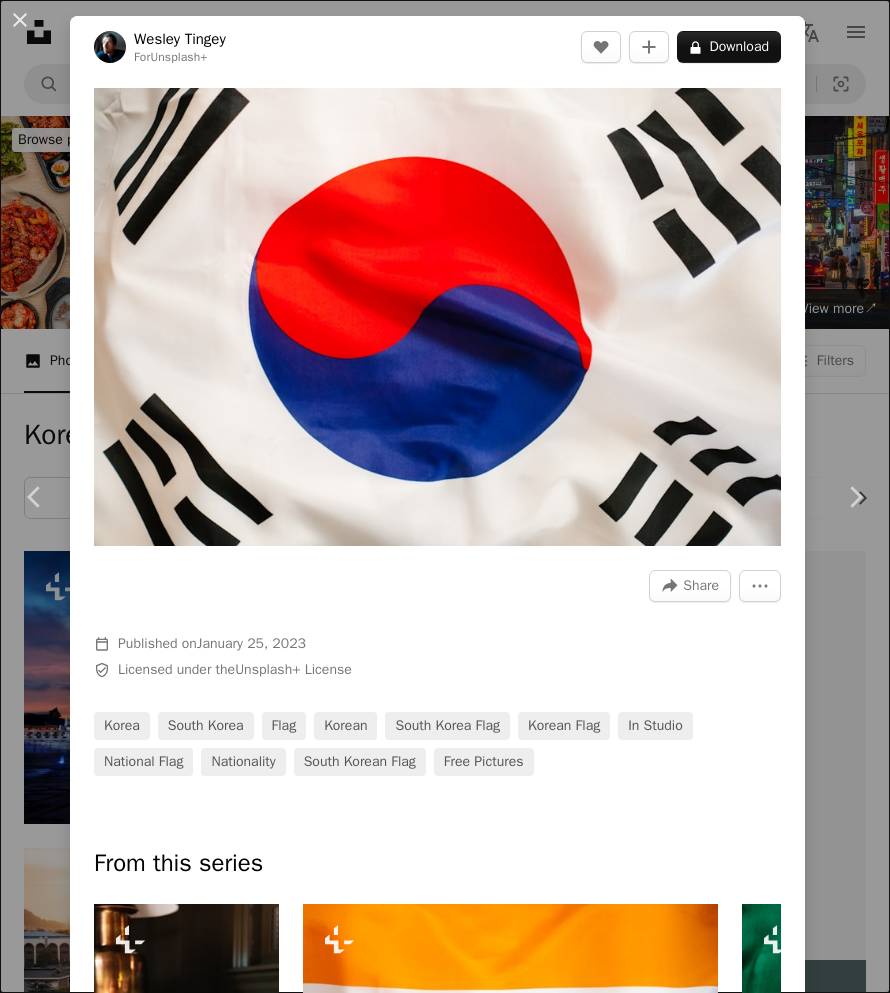 scroll, scrollTop: 850, scrollLeft: 0, axis: vertical 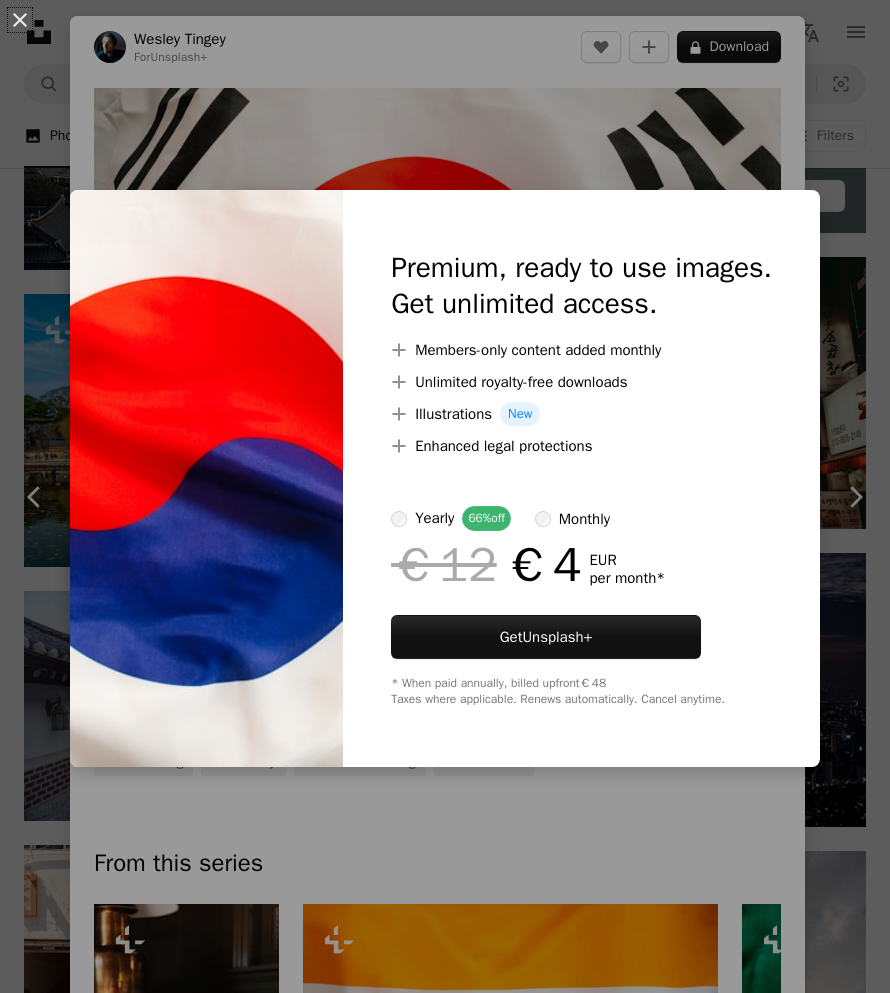 click on "An X shape Premium, ready to use images. Get unlimited access. A plus sign Members-only content added monthly A plus sign Unlimited royalty-free downloads A plus sign Illustrations  New A plus sign Enhanced legal protections yearly 66%  off monthly €12   €4 EUR per month * Get  Unsplash+ * When paid annually, billed upfront  €48 Taxes where applicable. Renews automatically. Cancel anytime." at bounding box center [445, 496] 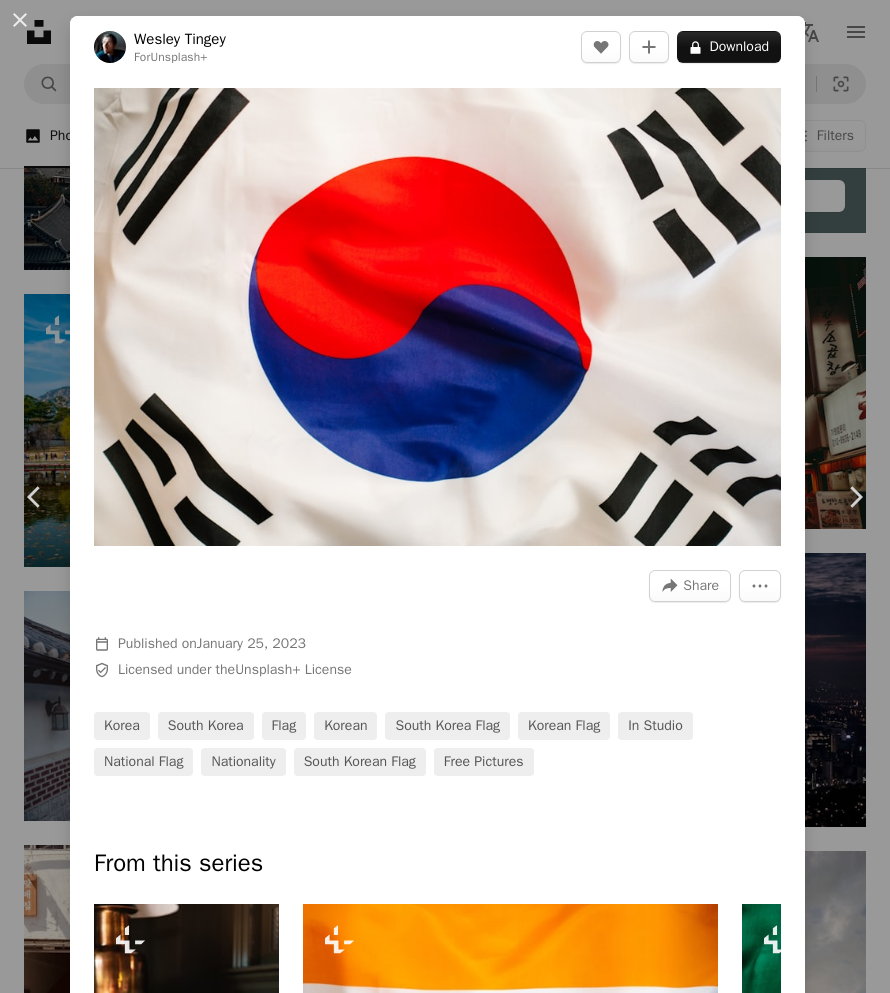 click on "An X shape Chevron left Chevron right [FIRST] [LAST] For  Unsplash+ A heart A plus sign A lock Download Zoom in A forward-right arrow Share More Actions Calendar outlined Published on  [DATE] Safety Licensed under the  Unsplash+ License korea south korea flag korean south korea flag korean flag in studio national flag nationality south korean flag Free pictures From this series Chevron right Plus sign for Unsplash+ Plus sign for Unsplash+ Plus sign for Unsplash+ Plus sign for Unsplash+ Plus sign for Unsplash+ Plus sign for Unsplash+ Plus sign for Unsplash+ Plus sign for Unsplash+ Plus sign for Unsplash+ Plus sign for Unsplash+ Related images Plus sign for Unsplash+ A heart A plus sign" at bounding box center (445, 496) 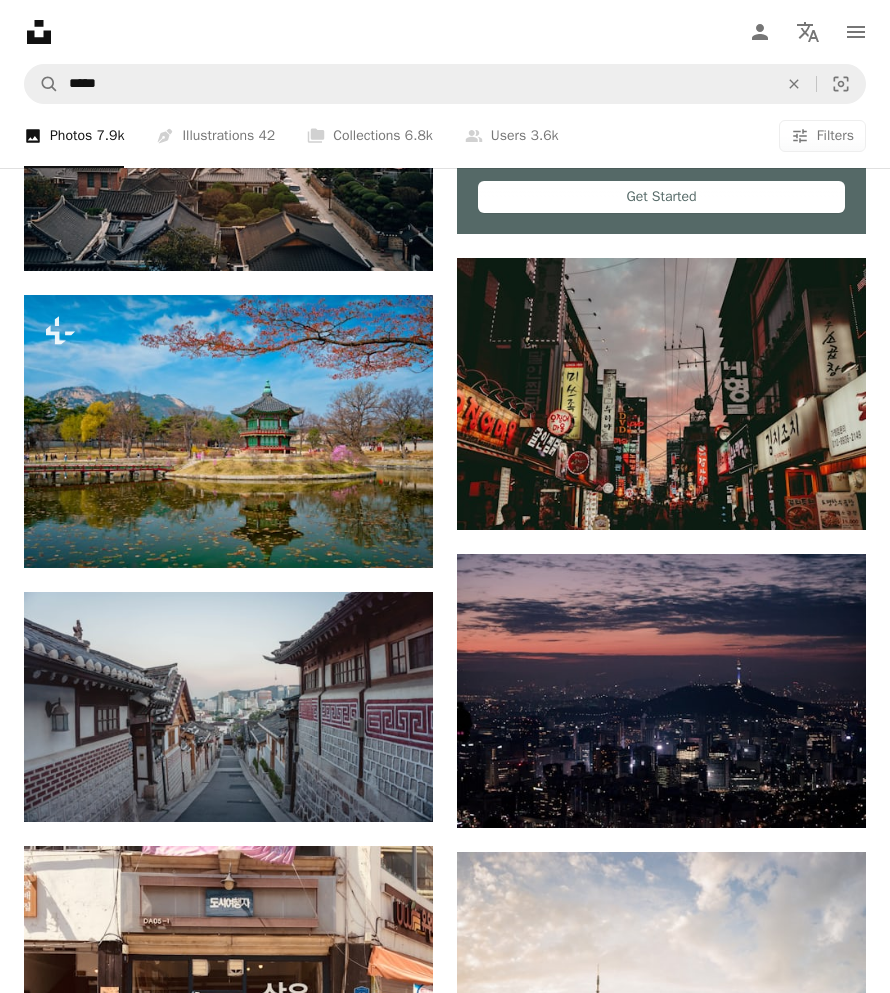 scroll, scrollTop: 1257, scrollLeft: 0, axis: vertical 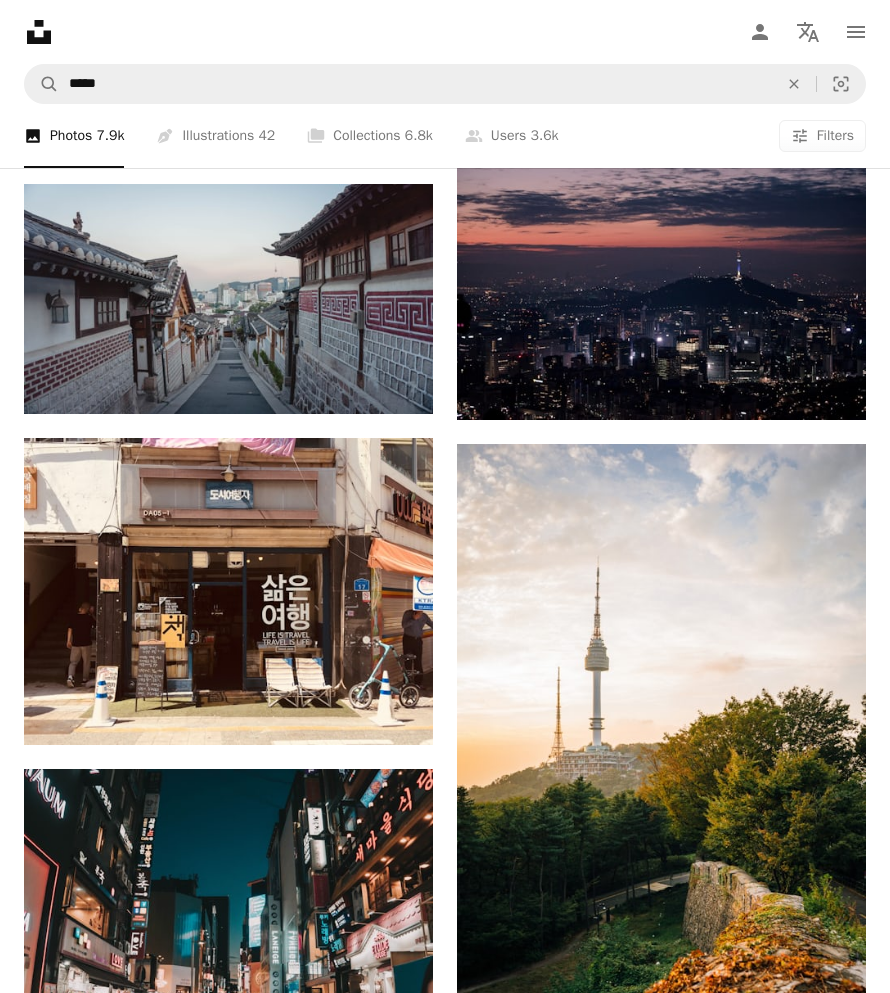 click at bounding box center (661, 1217) 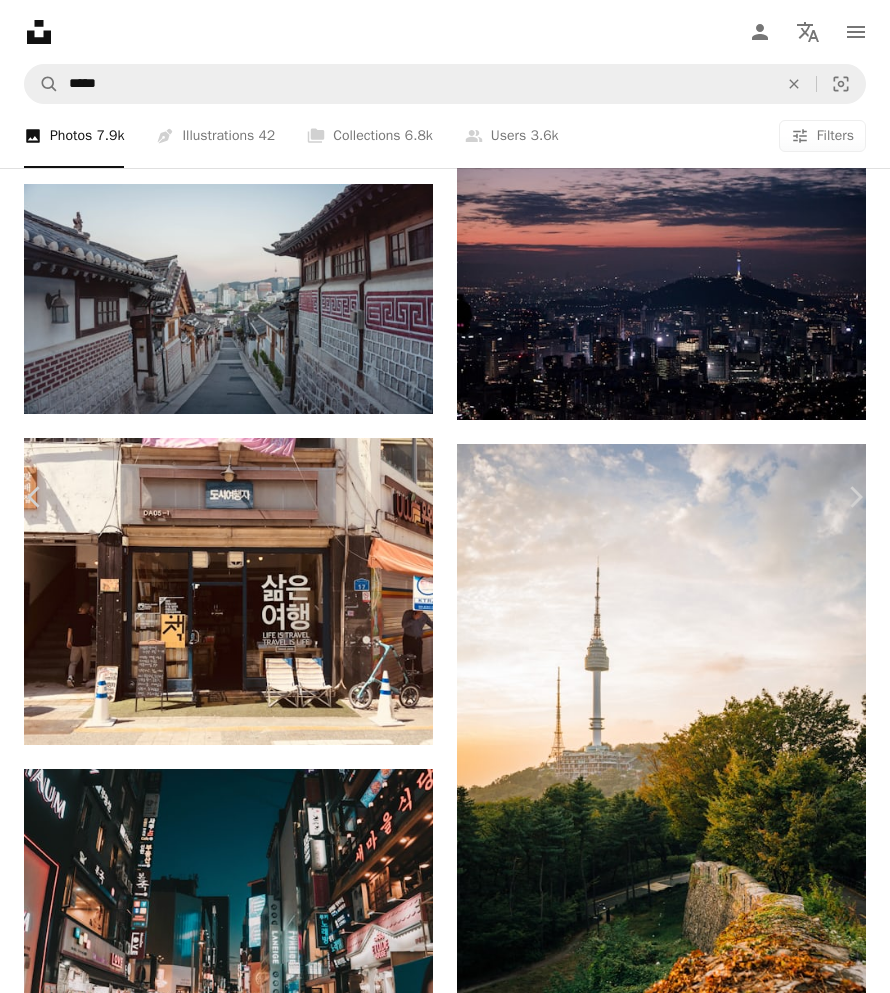 click on "An X shape Chevron left Chevron right [FIRST] [LAST] For  Unsplash+ A heart A plus sign A lock Download Zoom in A forward-right arrow Share More Actions Calendar outlined Published on  [DATE] Safety Licensed under the  Unsplash+ License korea south korea flag korean south korea flag korean flag in studio national flag nationality south korean flag Free pictures From this series Chevron right Plus sign for Unsplash+ Plus sign for Unsplash+ Plus sign for Unsplash+ Plus sign for Unsplash+ Plus sign for Unsplash+ Plus sign for Unsplash+ Plus sign for Unsplash+ Plus sign for Unsplash+ Plus sign for Unsplash+ Plus sign for Unsplash+ Related images Plus sign for Unsplash+ A heart A plus sign" at bounding box center [445, 16953] 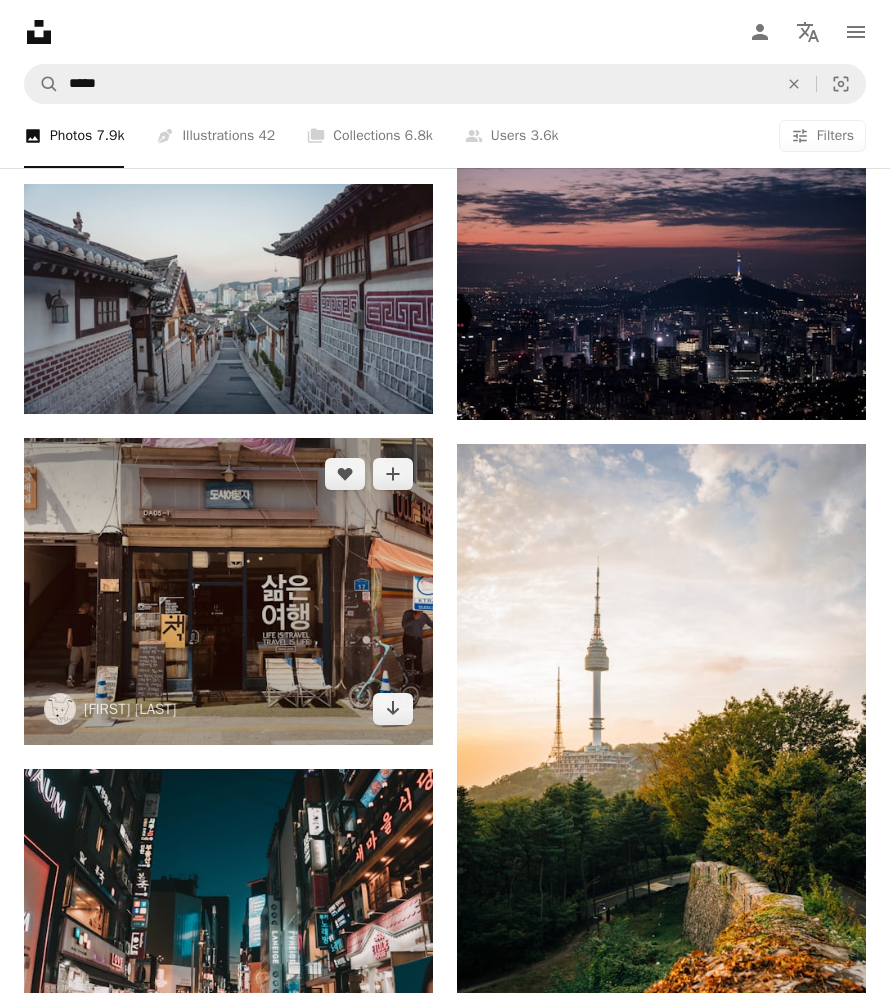 click at bounding box center (228, 591) 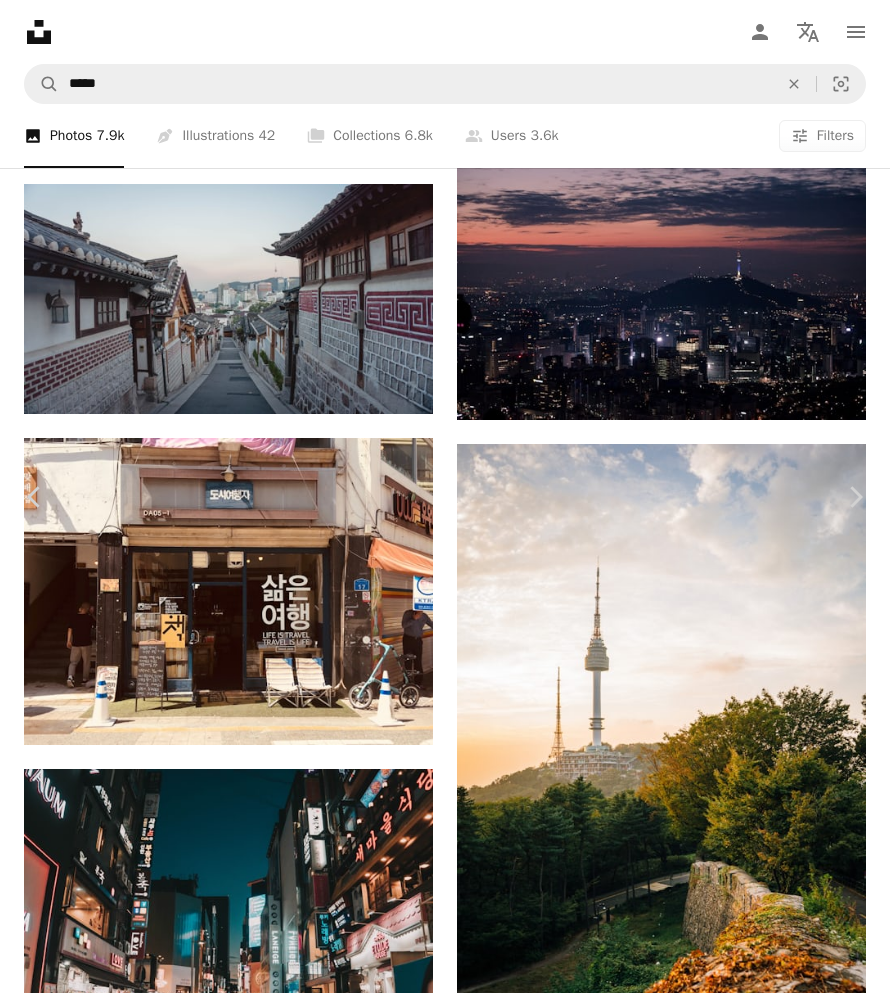 click on "Chevron down" 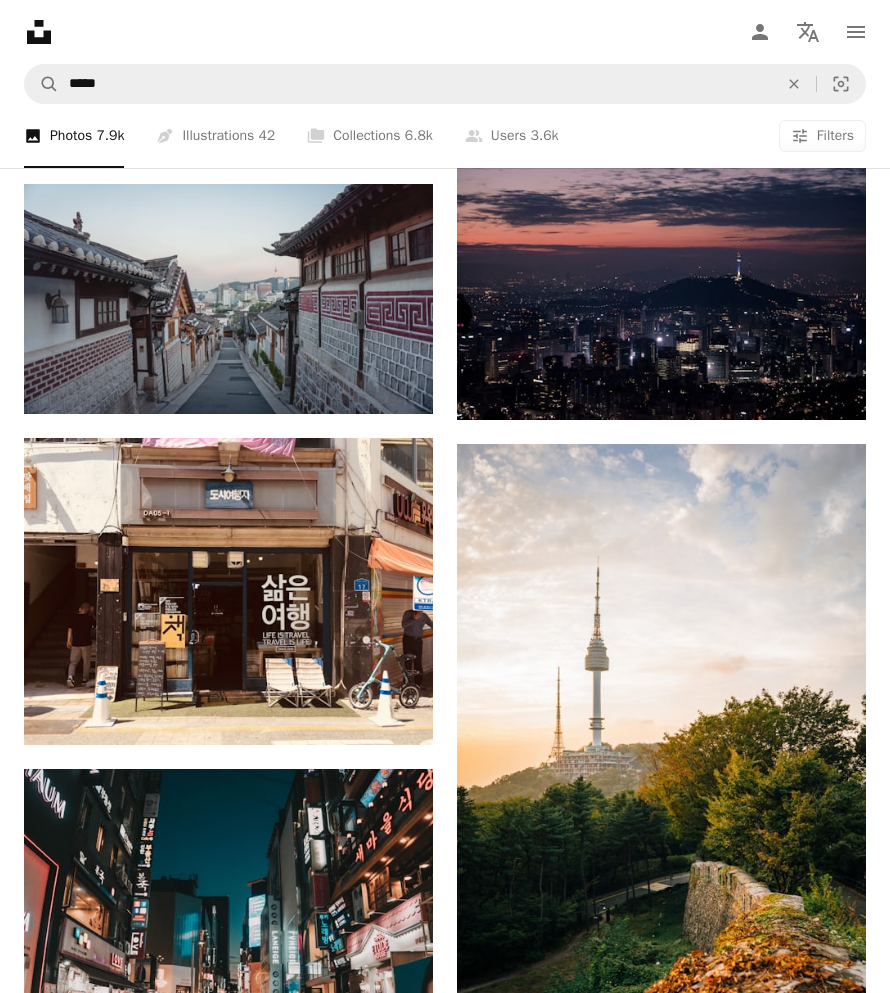 scroll, scrollTop: 1869, scrollLeft: 0, axis: vertical 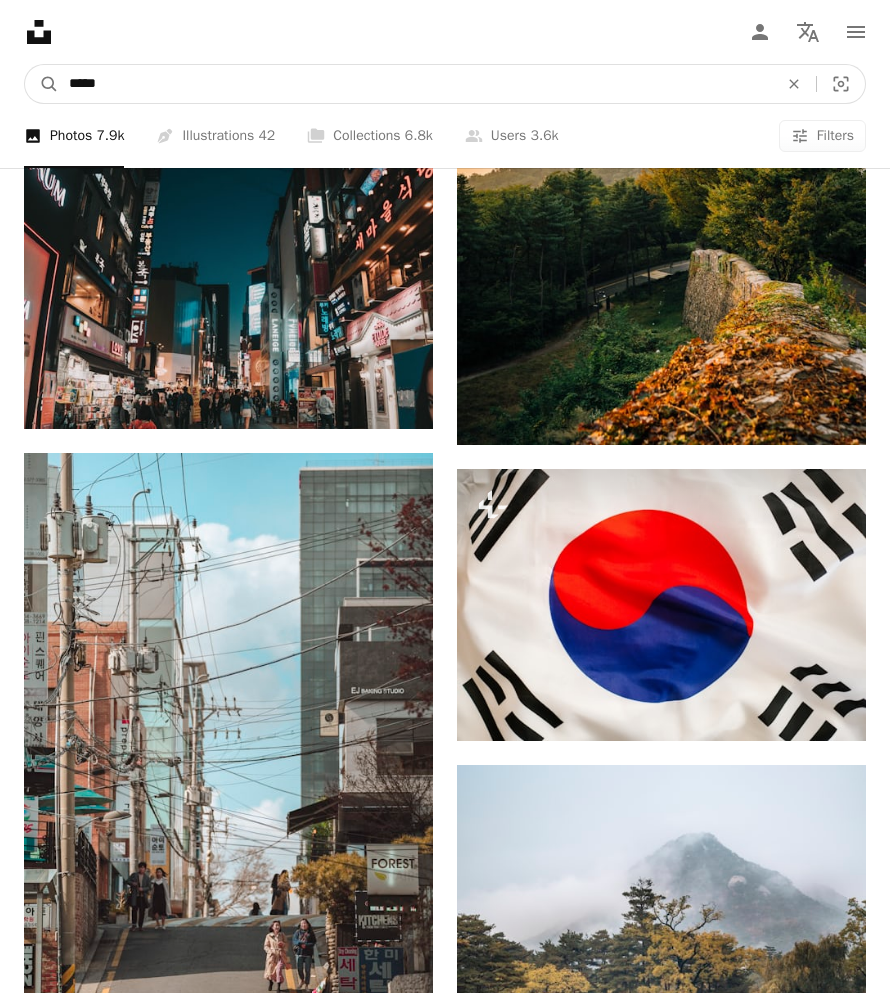 click on "*****" at bounding box center [415, 84] 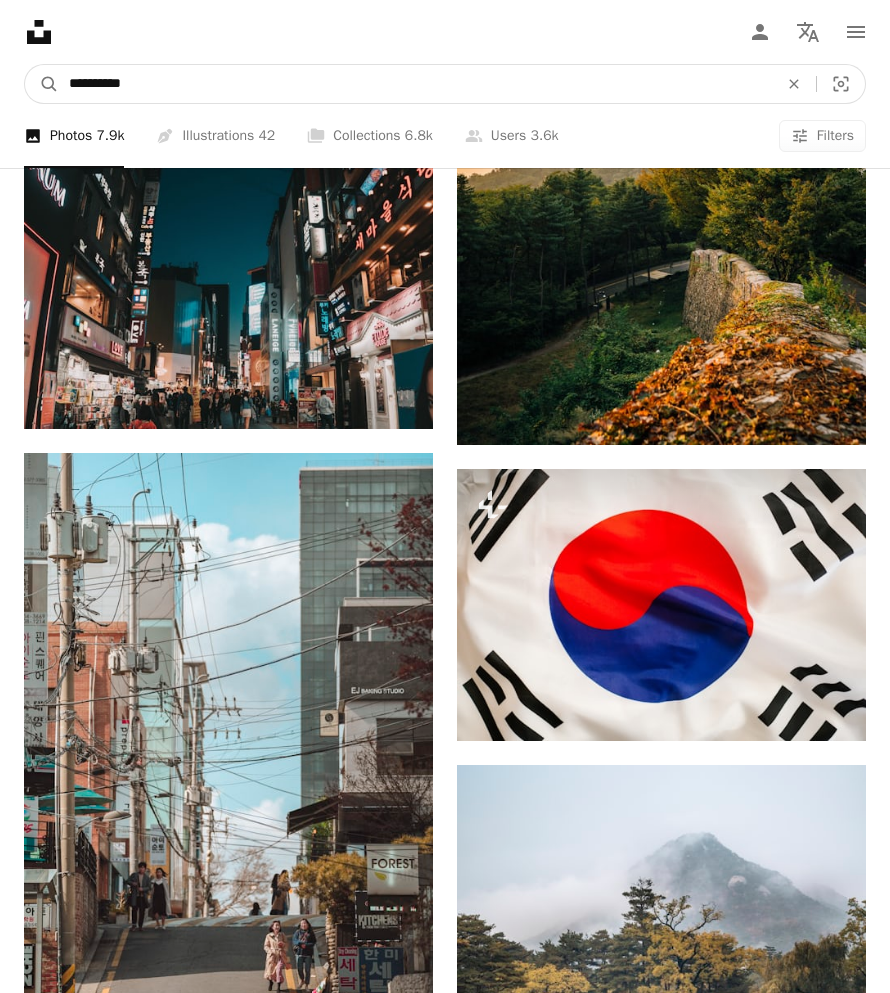 type on "**********" 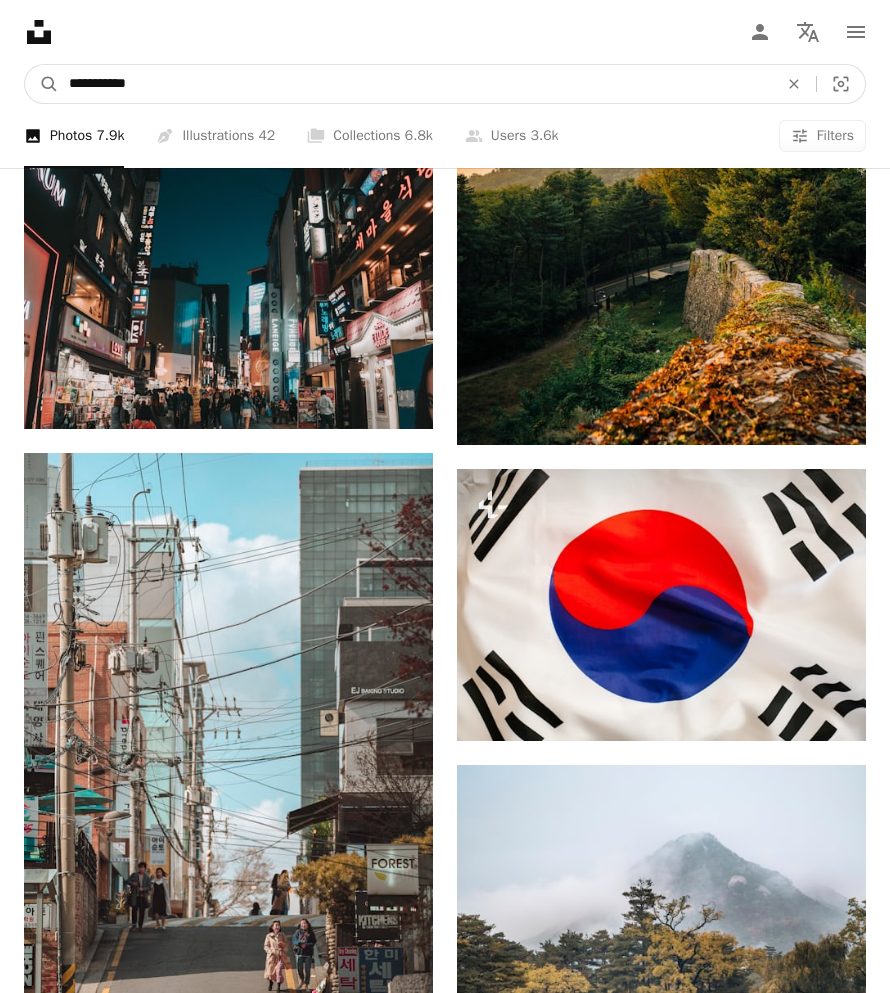 click on "A magnifying glass" at bounding box center (42, 84) 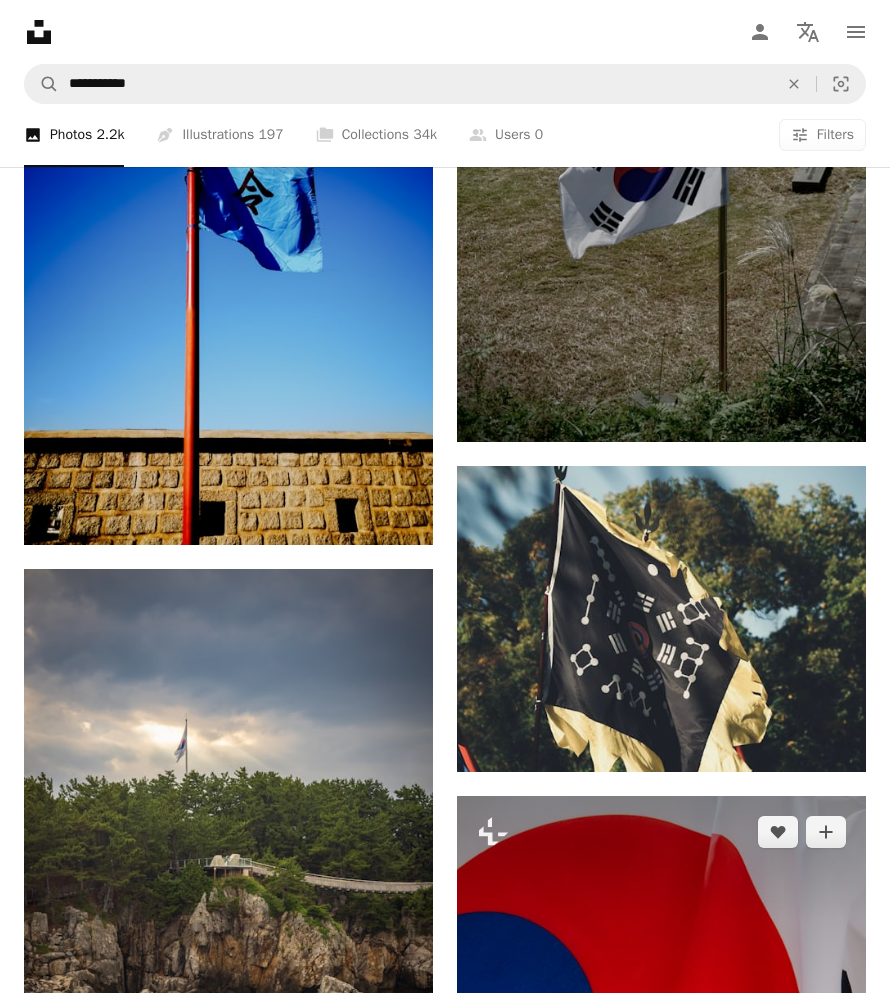 scroll, scrollTop: 3209, scrollLeft: 0, axis: vertical 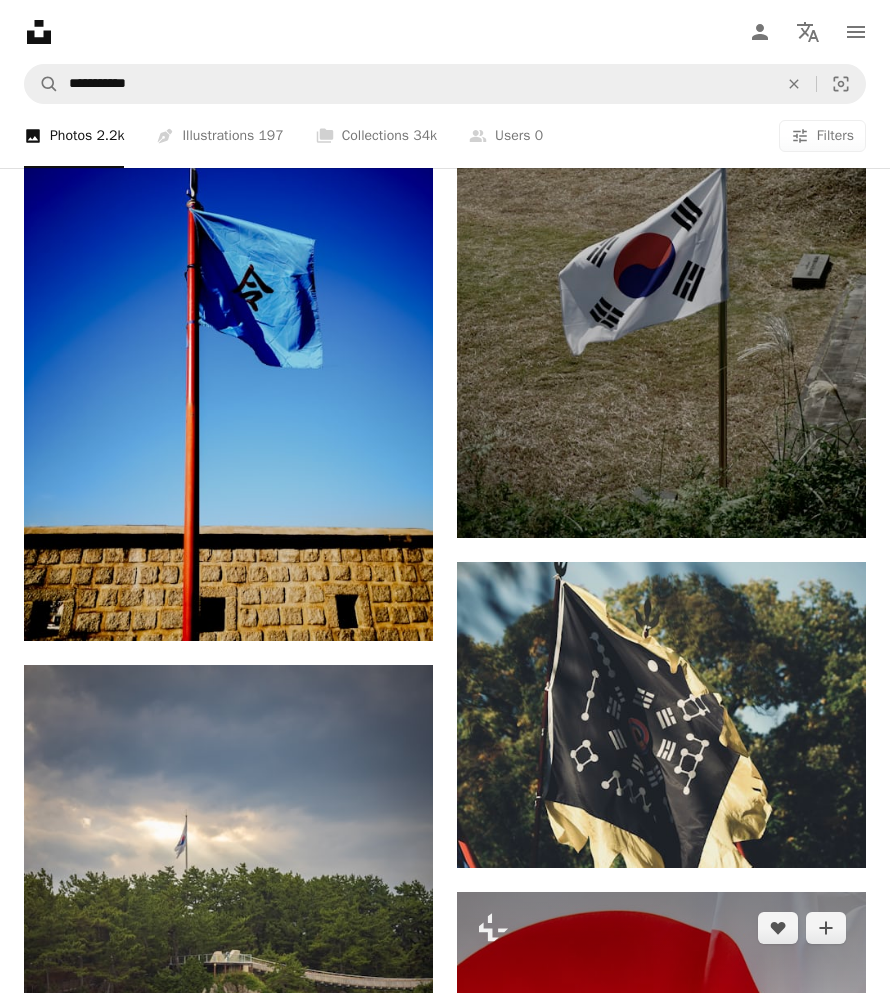 click at bounding box center [661, 1199] 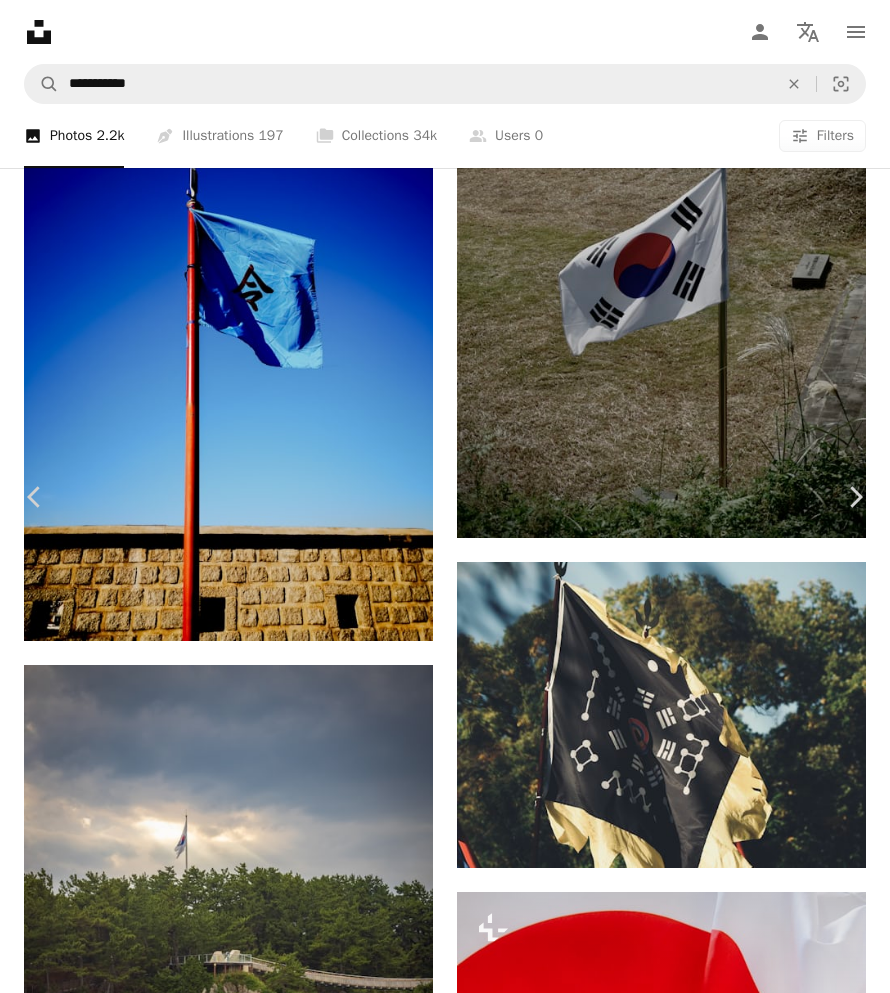 click on "An X shape Chevron left Chevron right [FIRST] [LAST] For  Unsplash+ A heart A plus sign A lock Download Zoom in A forward-right arrow Share More Actions Calendar outlined Published on  [DATE] Safety Licensed under the  Unsplash+ License korea south korea flag korean south korea flag korean flag in studio national flag nationality Free images From this series Chevron right Plus sign for Unsplash+ Plus sign for Unsplash+ Plus sign for Unsplash+ Plus sign for Unsplash+ Plus sign for Unsplash+ Plus sign for Unsplash+ Plus sign for Unsplash+ Plus sign for Unsplash+ Plus sign for Unsplash+ Plus sign for Unsplash+ Related images Plus sign for Unsplash+ A heart A plus sign" at bounding box center [445, 7955] 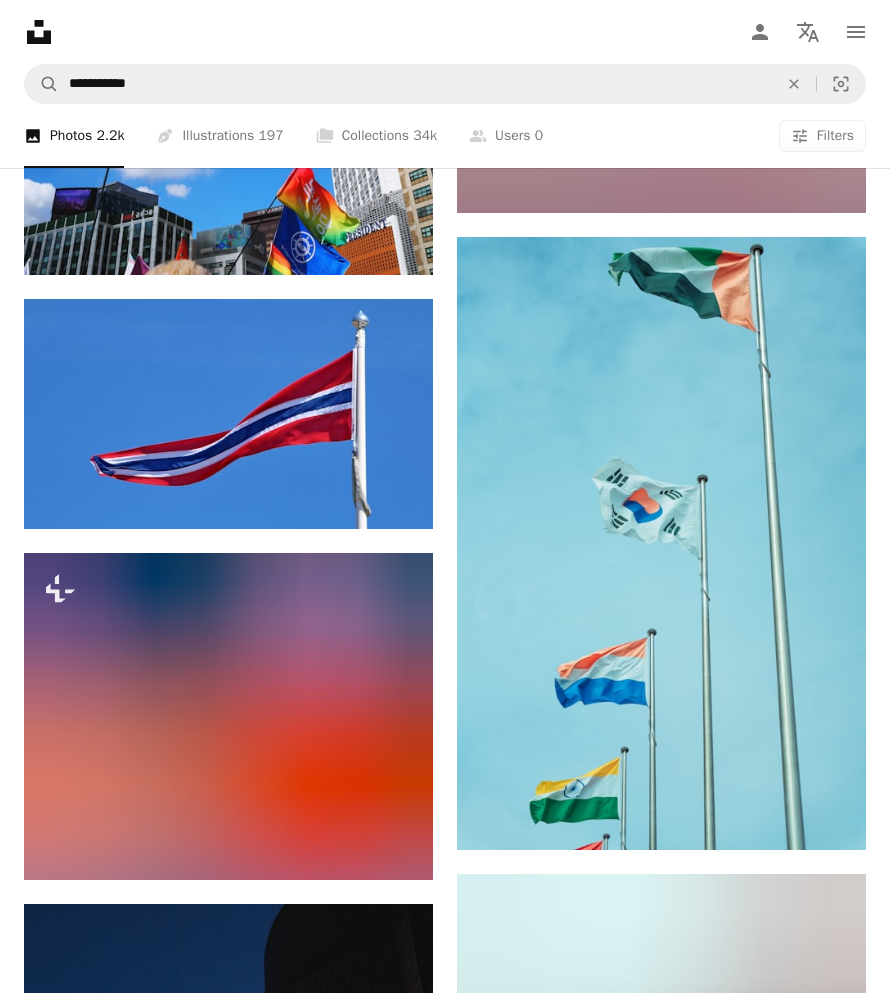 scroll, scrollTop: 8411, scrollLeft: 0, axis: vertical 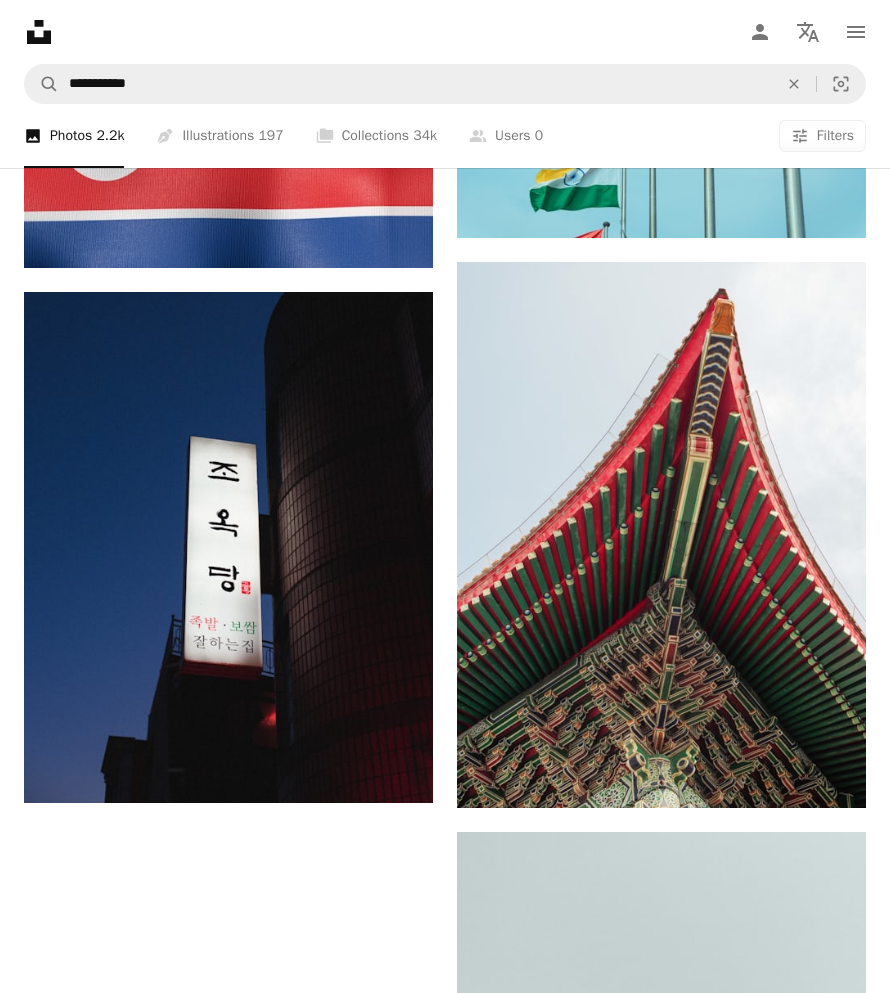 click on "Load more" at bounding box center (445, 1639) 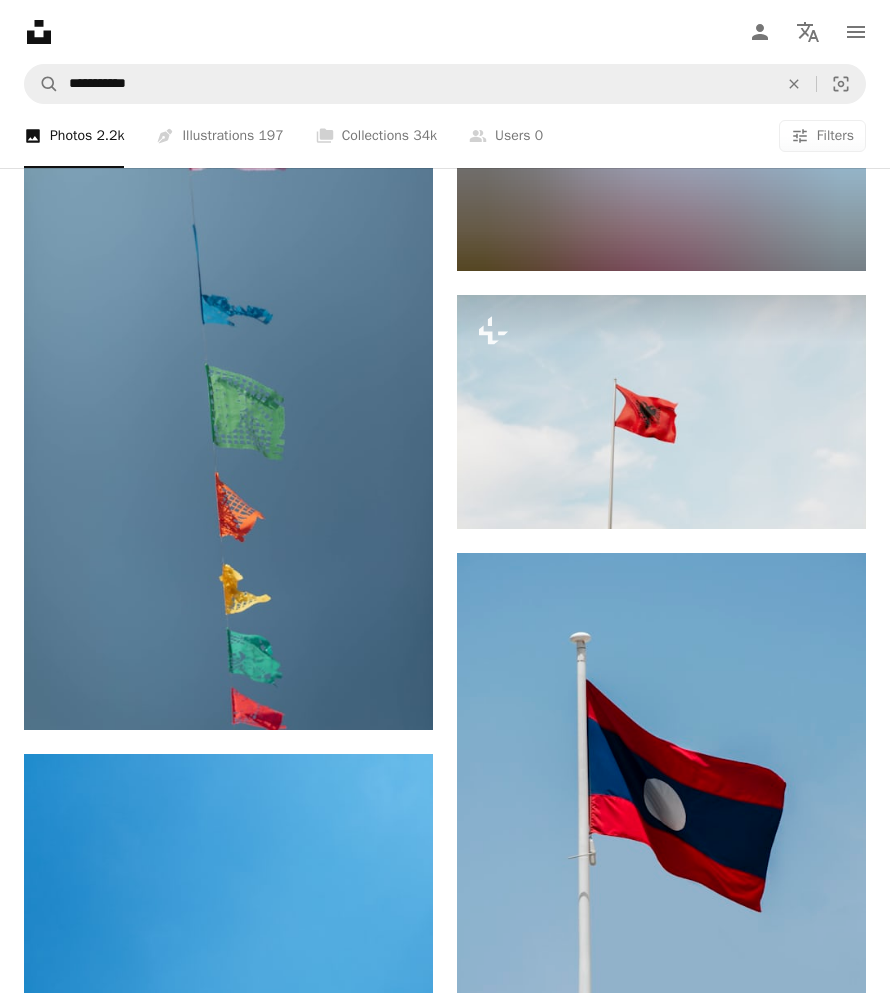 scroll, scrollTop: 11981, scrollLeft: 0, axis: vertical 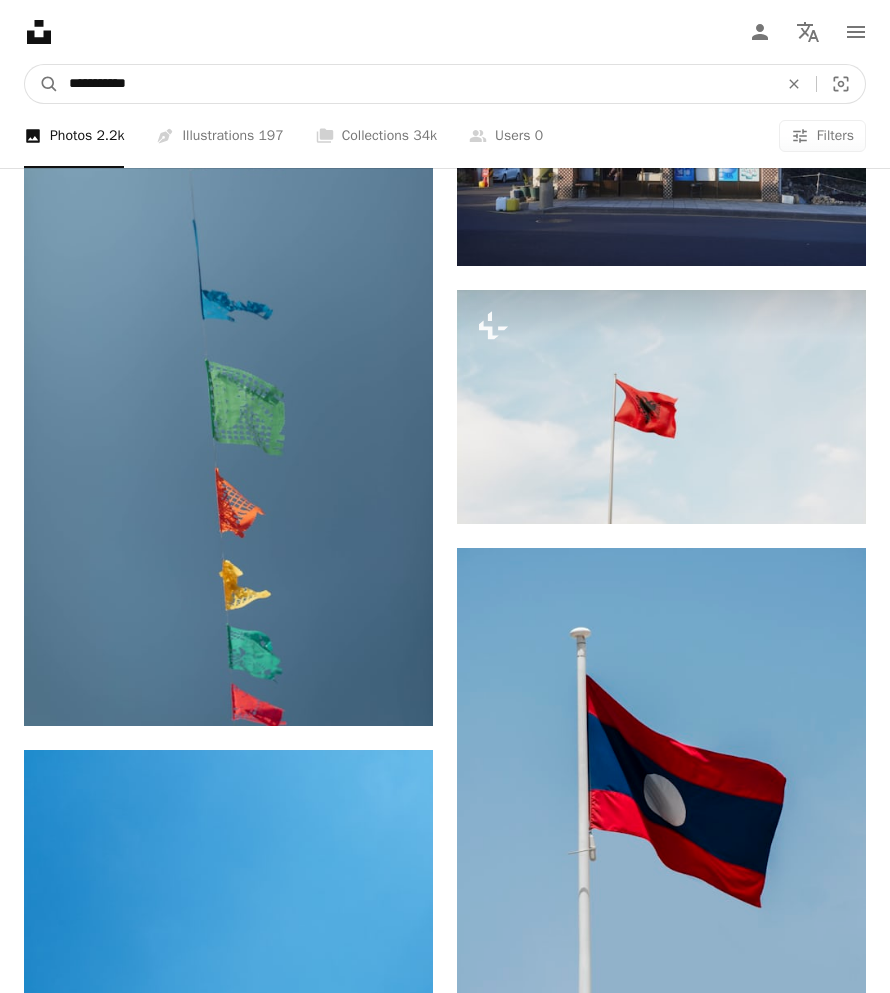click on "**********" at bounding box center (415, 84) 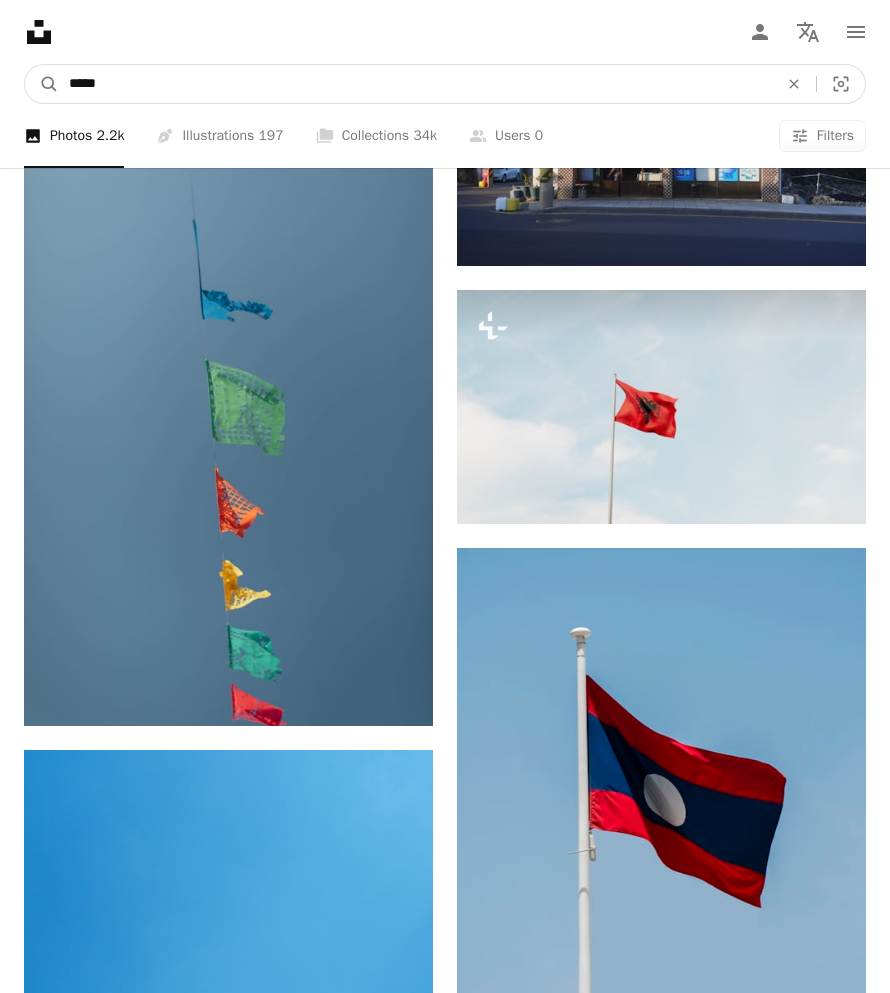type on "*****" 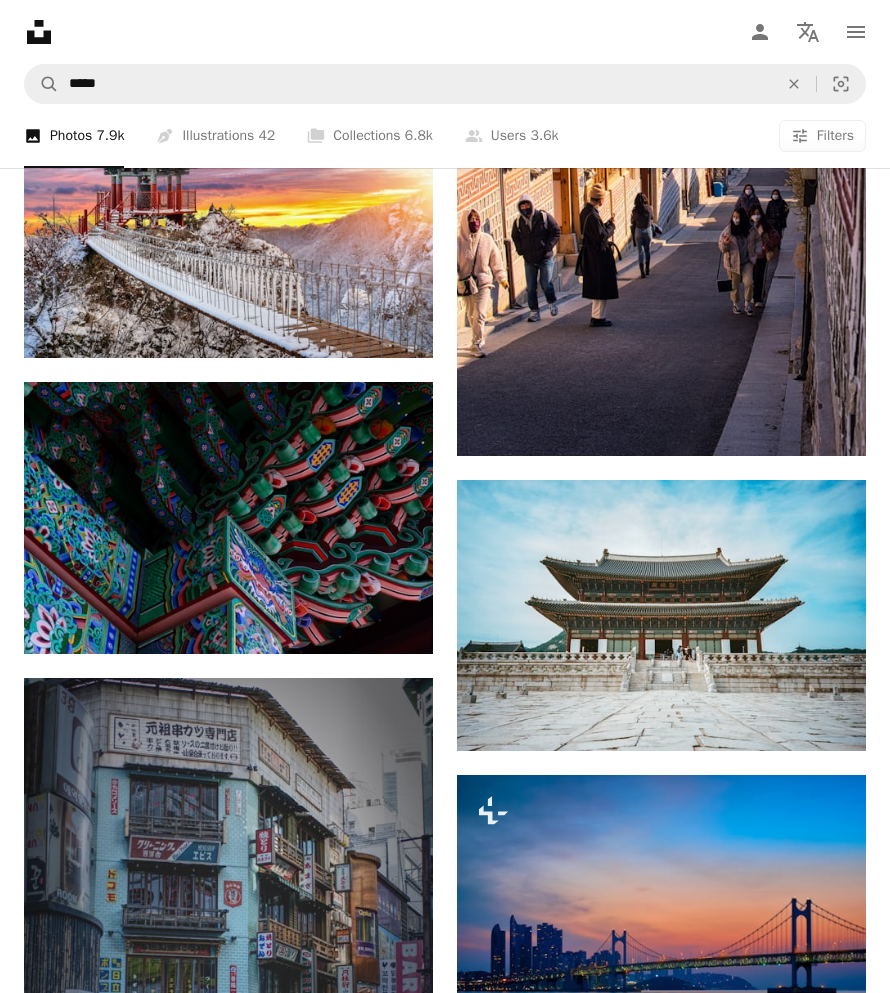 scroll, scrollTop: 9996, scrollLeft: 0, axis: vertical 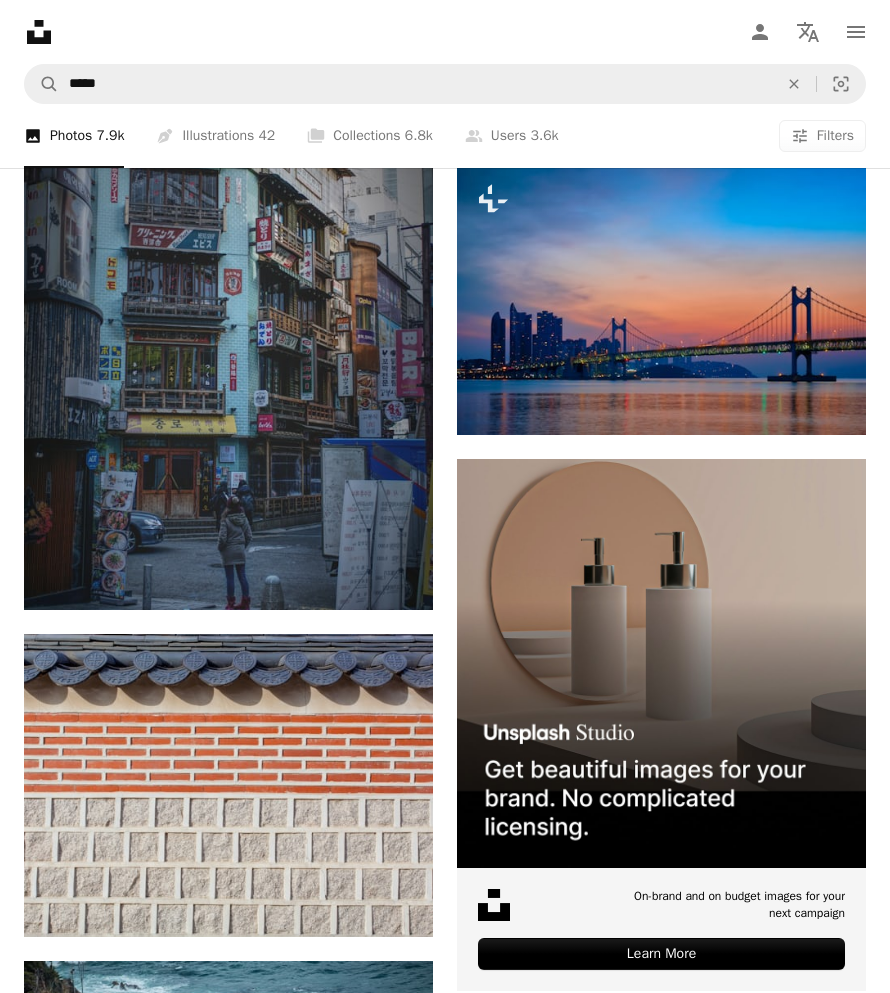 click at bounding box center [661, 1788] 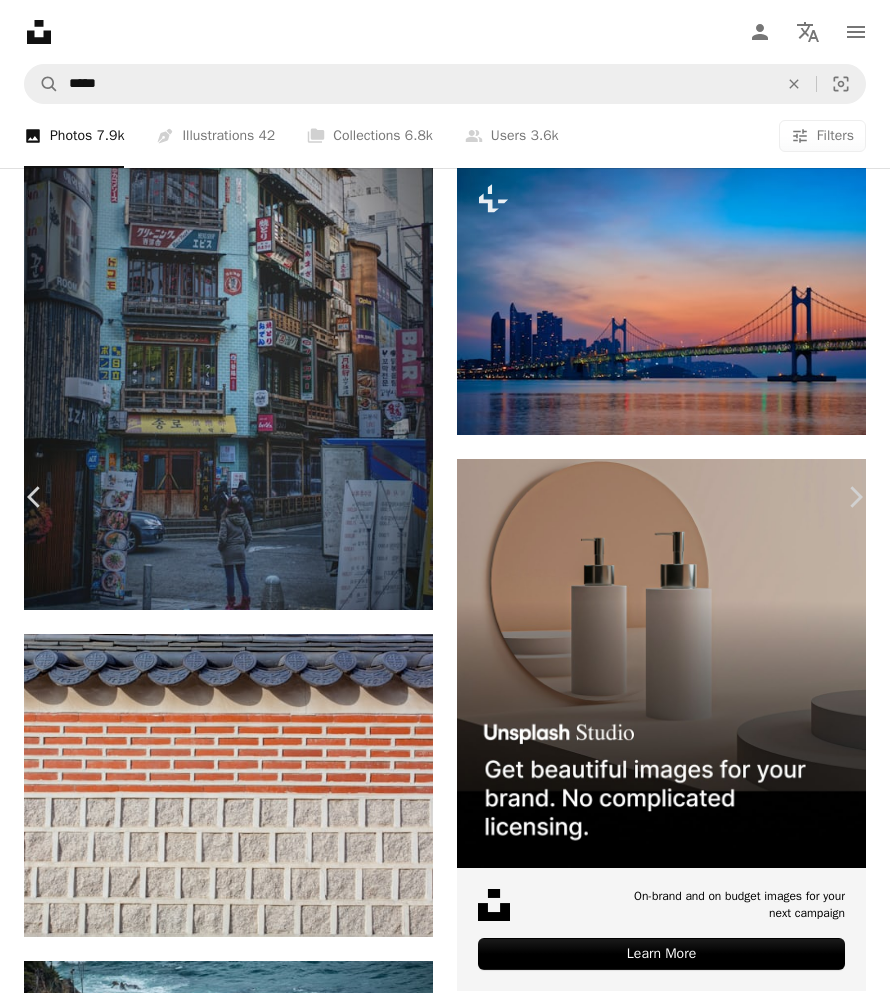 click at bounding box center (437, 7336) 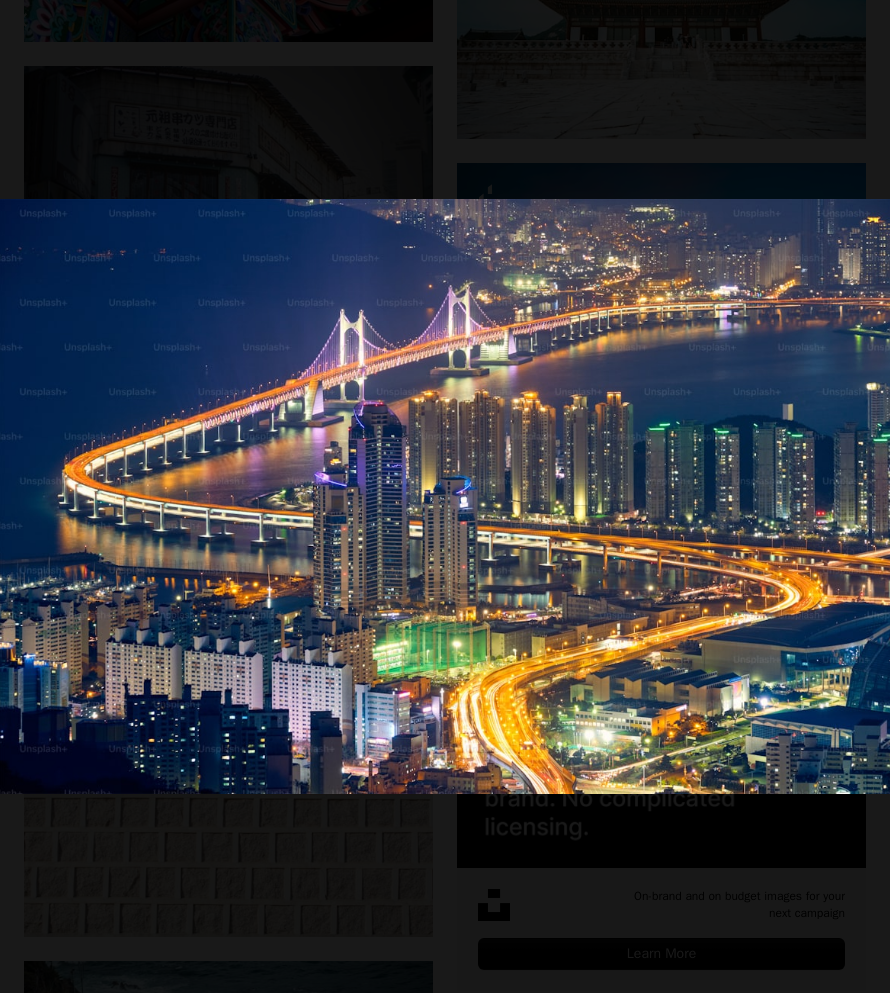 click at bounding box center [445, 496] 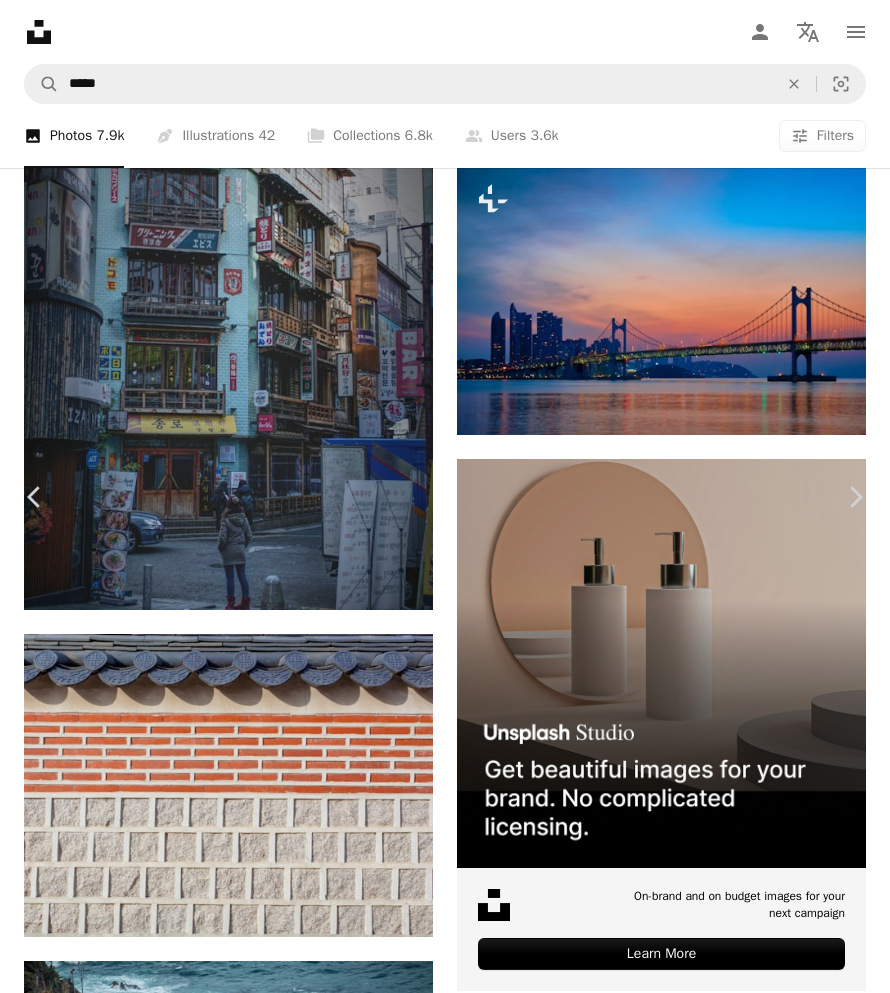 click at bounding box center [437, 7336] 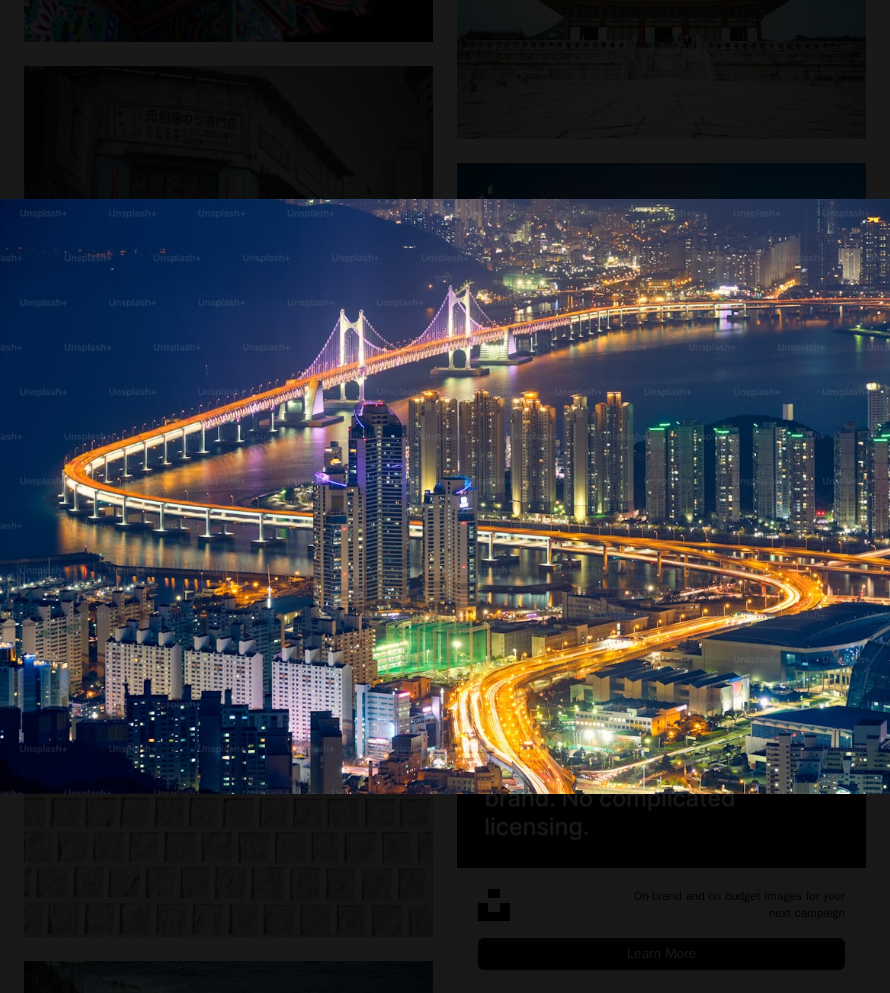 click at bounding box center (445, 496) 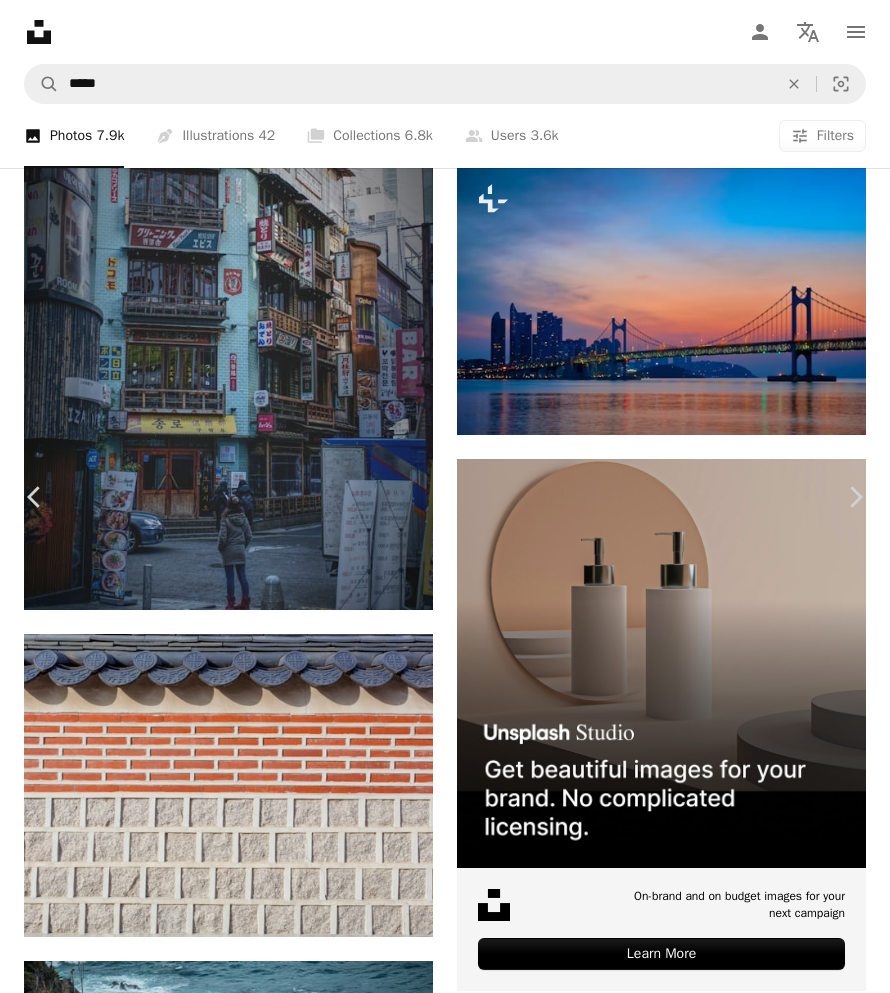click on "An X shape Chevron left Chevron right Getty Images For  Unsplash+ A heart A plus sign A lock Download Zoom in A forward-right arrow Share More Actions Calendar outlined Published on  [DATE] Safety Licensed under the  Unsplash+ License sea river cityscape south korea skyscraper asia dusk twilight busan harbor waterfront no people building exterior famous place illuminated office building exterior downtown district haeundae Free pictures From this series Chevron right Plus sign for Unsplash+ Plus sign for Unsplash+ Plus sign for Unsplash+ Plus sign for Unsplash+ Related images Plus sign for Unsplash+ A heart A plus sign Getty Images For  Unsplash+ A lock Download Plus sign for Unsplash+ A heart A plus sign Getty Images For  Unsplash+ A lock Download Plus sign for Unsplash+ A heart A plus sign Getty Images For  Unsplash+ A lock" at bounding box center (445, 7515) 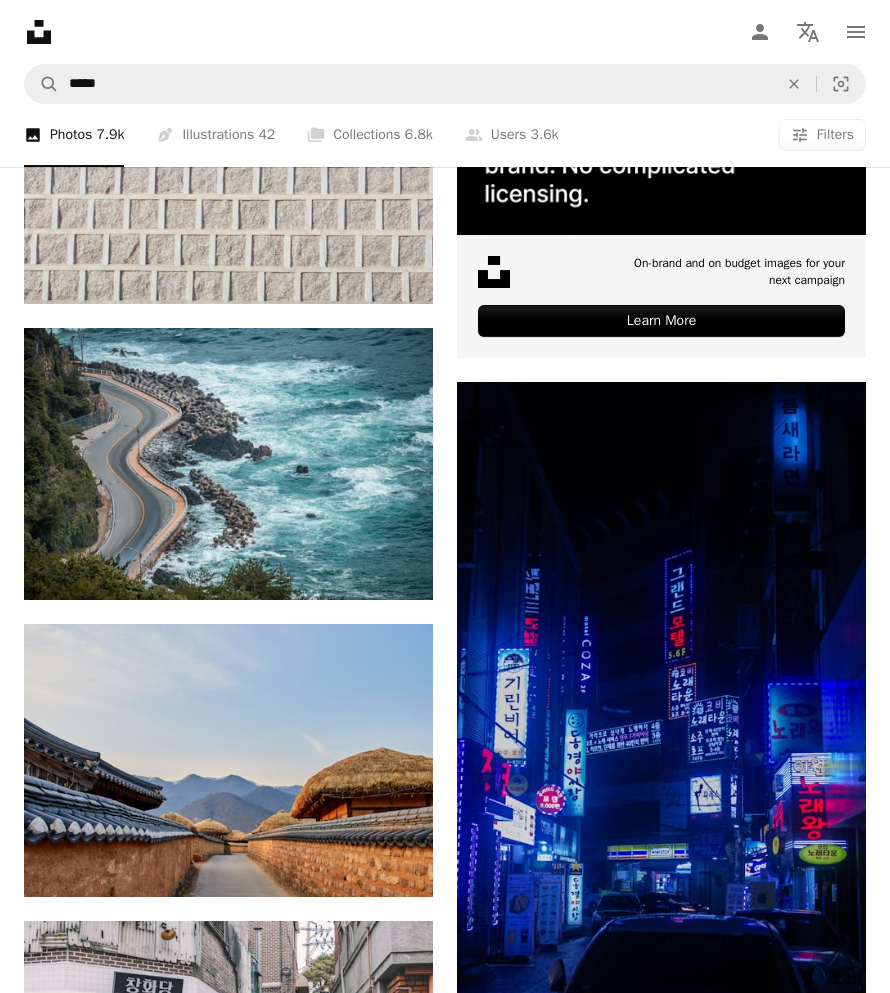scroll, scrollTop: 10710, scrollLeft: 0, axis: vertical 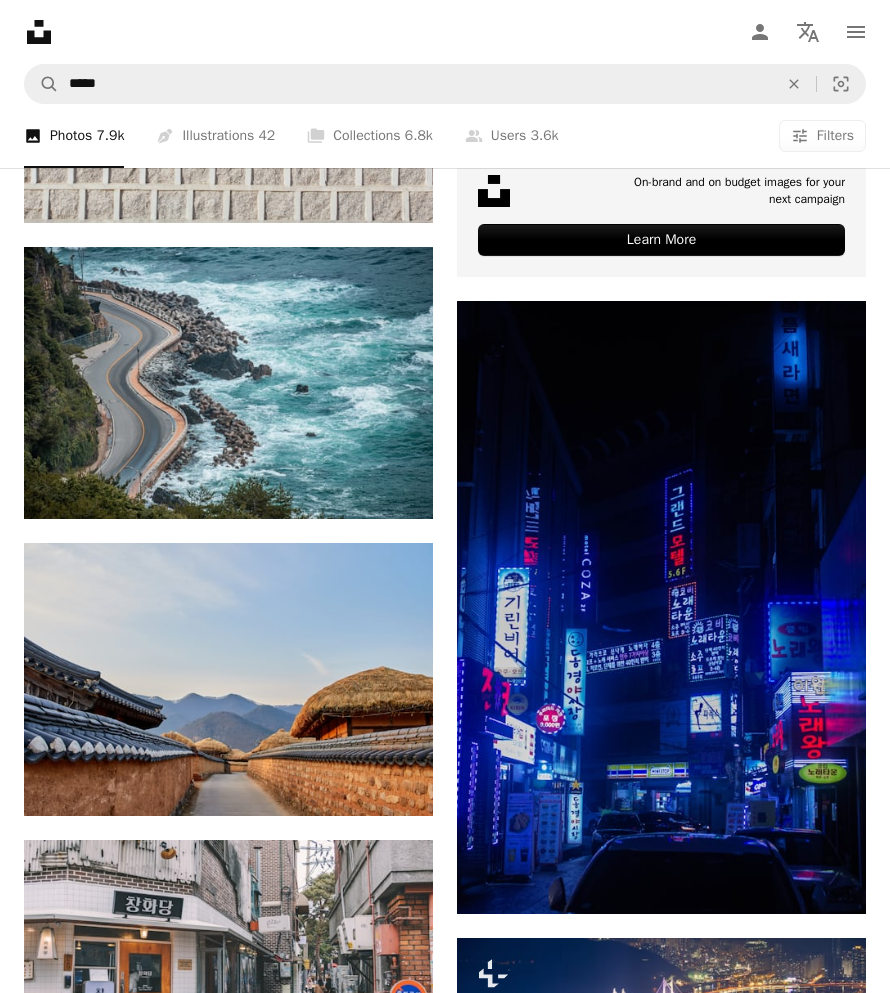 click at bounding box center (228, 1244) 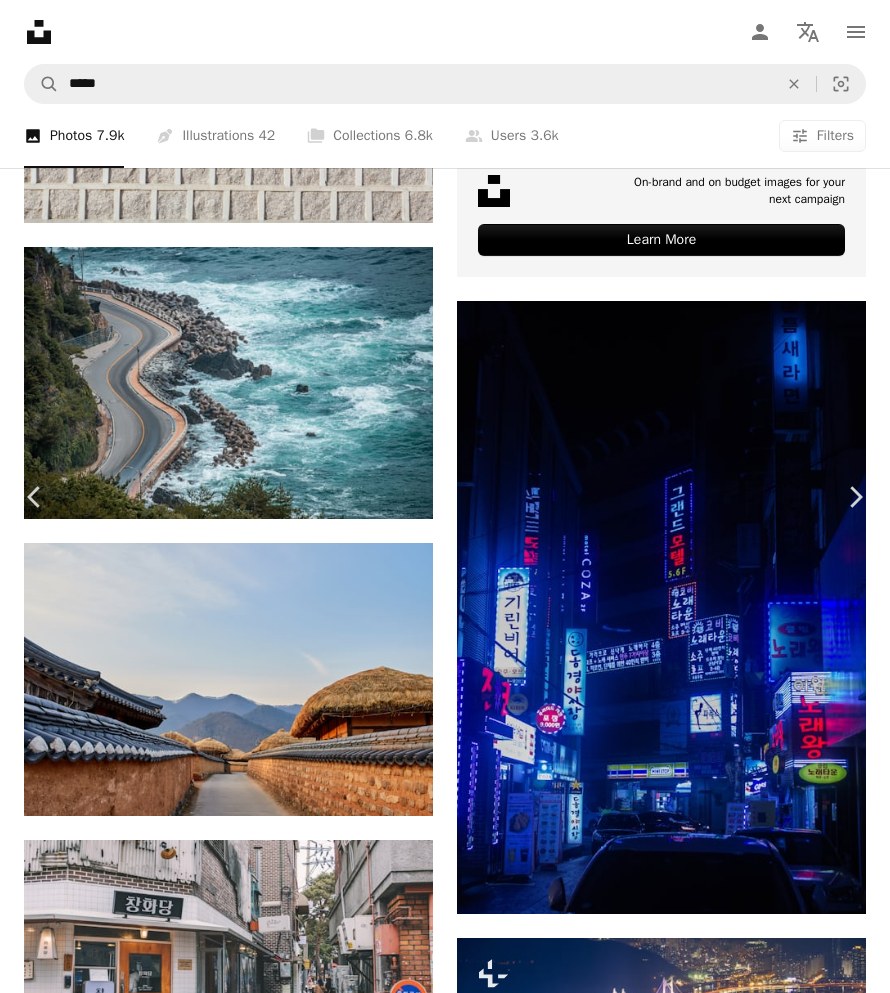 click on "An X shape Chevron left Chevron right [FIRST] [LAST] Available for hire A checkmark inside of a circle A heart A plus sign Download free Chevron down Zoom in Views 657,347 Downloads 12,106 A forward-right arrow Share Info icon Info More Actions A map marker [CITY], [COUNTRY] Calendar outlined Published on  August 16, 2020 Camera FUJIFILM, X-T3 Safety Free to use under the  Unsplash License sunset night neon [COUNTRY] asia building city human architecture light colorful urban lighting [CITY] billboard town advertisement downtown pedestrian metropolis Free pictures Browse premium related images on iStock  |  Save 20% with code UNSPLASH20 View more on iStock  ↗ Related images A heart A plus sign Fumiaki Hayashi Arrow pointing down A heart A plus sign Pat Krupa Arrow pointing down A heart A plus sign Michael Stevanus Hartono Available for hire A checkmark inside of a circle Arrow pointing down Plus sign for Unsplash+ A heart A plus sign RODOLFO BARRETTO For  Unsplash+ A lock Download A heart A plus sign Guillermo Pérez" at bounding box center [445, 6801] 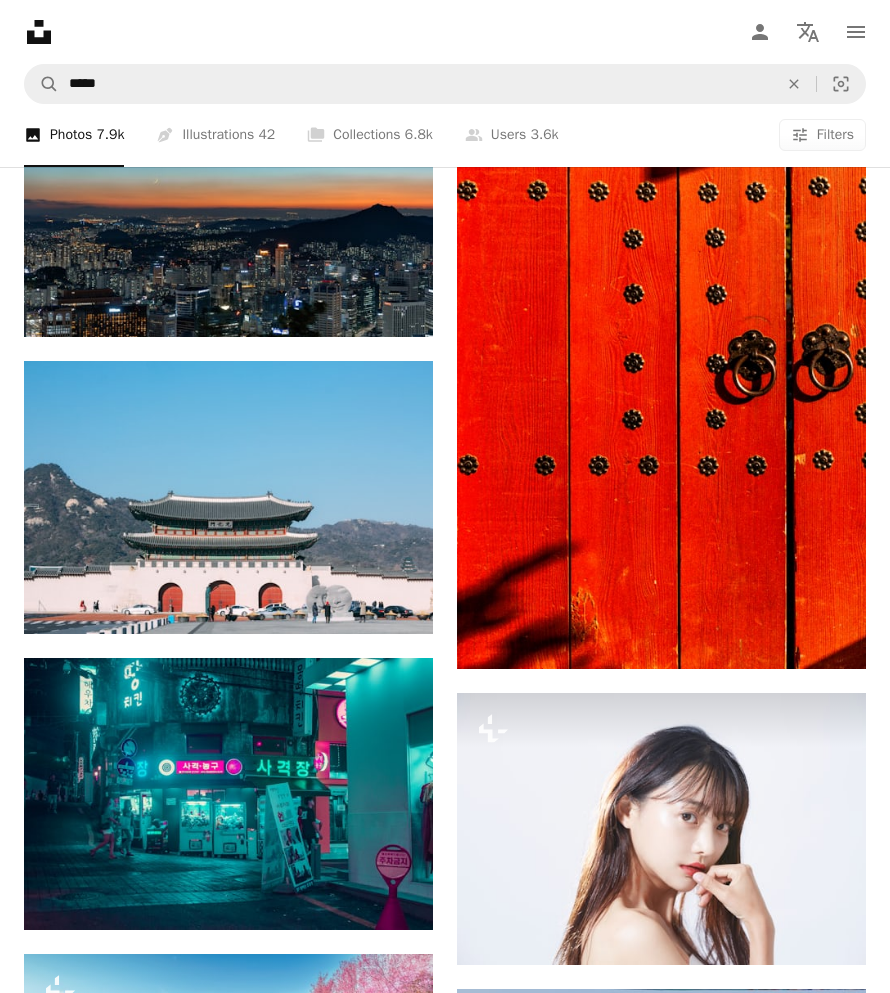 scroll, scrollTop: 14892, scrollLeft: 0, axis: vertical 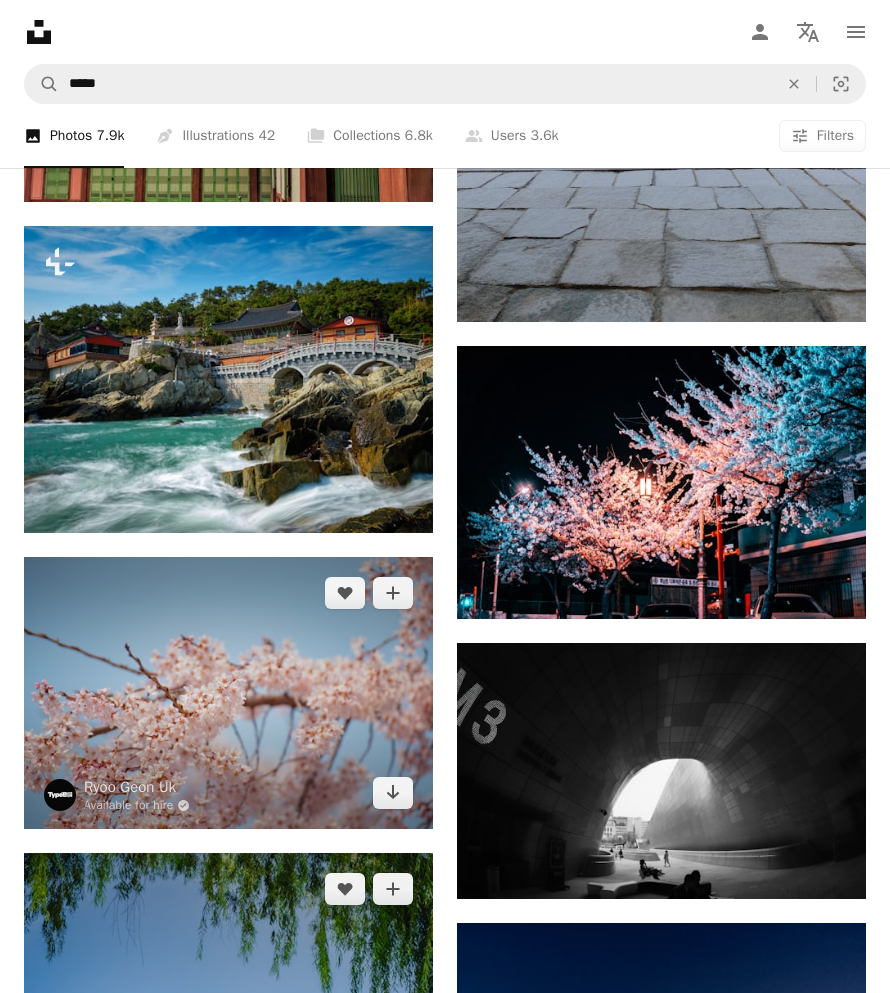 click at bounding box center [228, 1160] 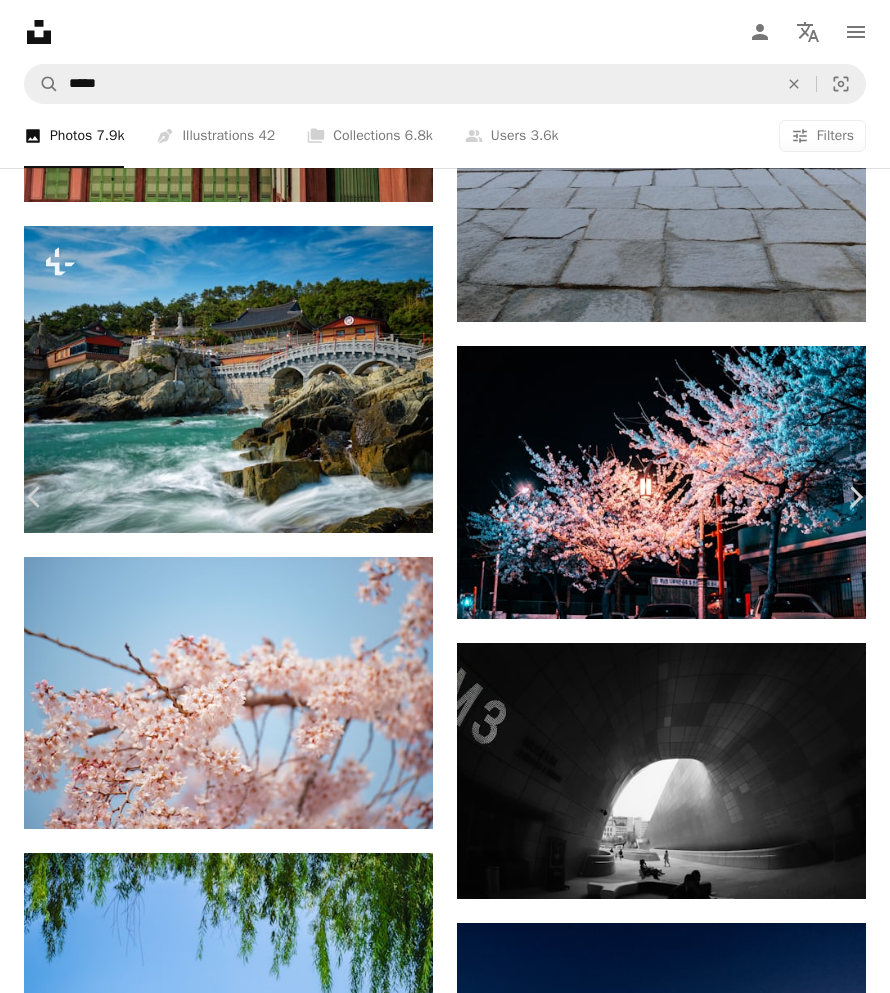 scroll, scrollTop: 0, scrollLeft: 0, axis: both 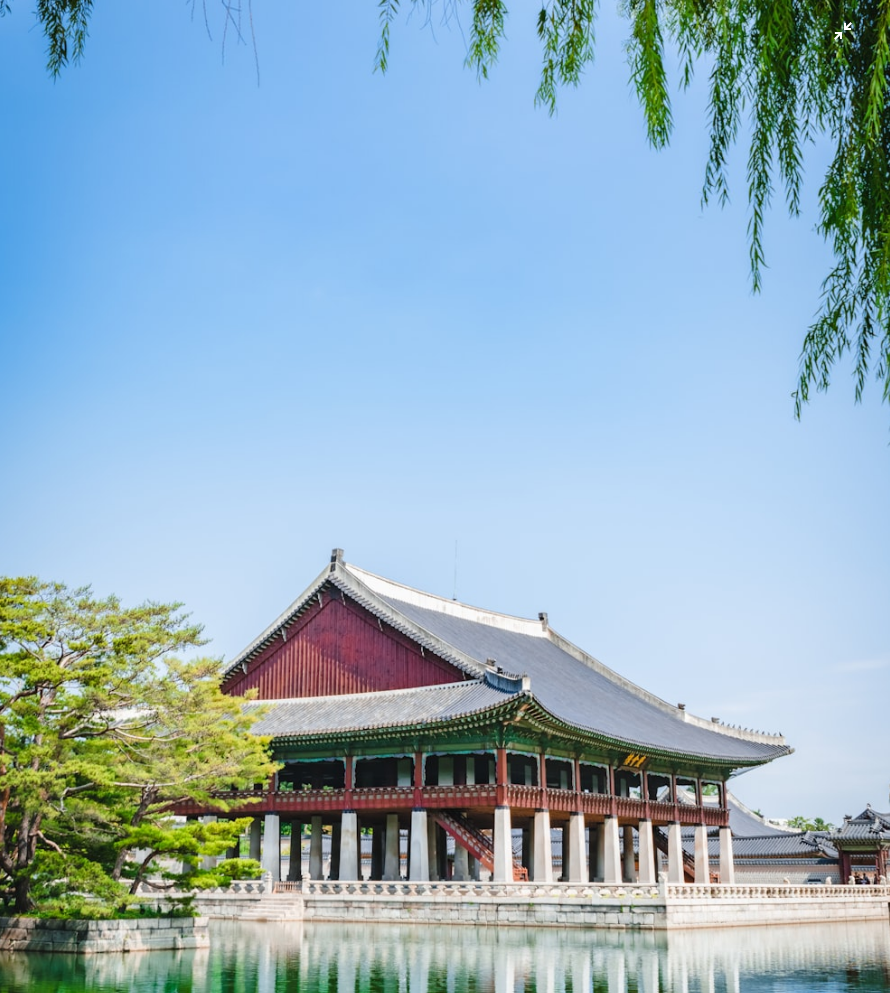 click at bounding box center [445, 508] 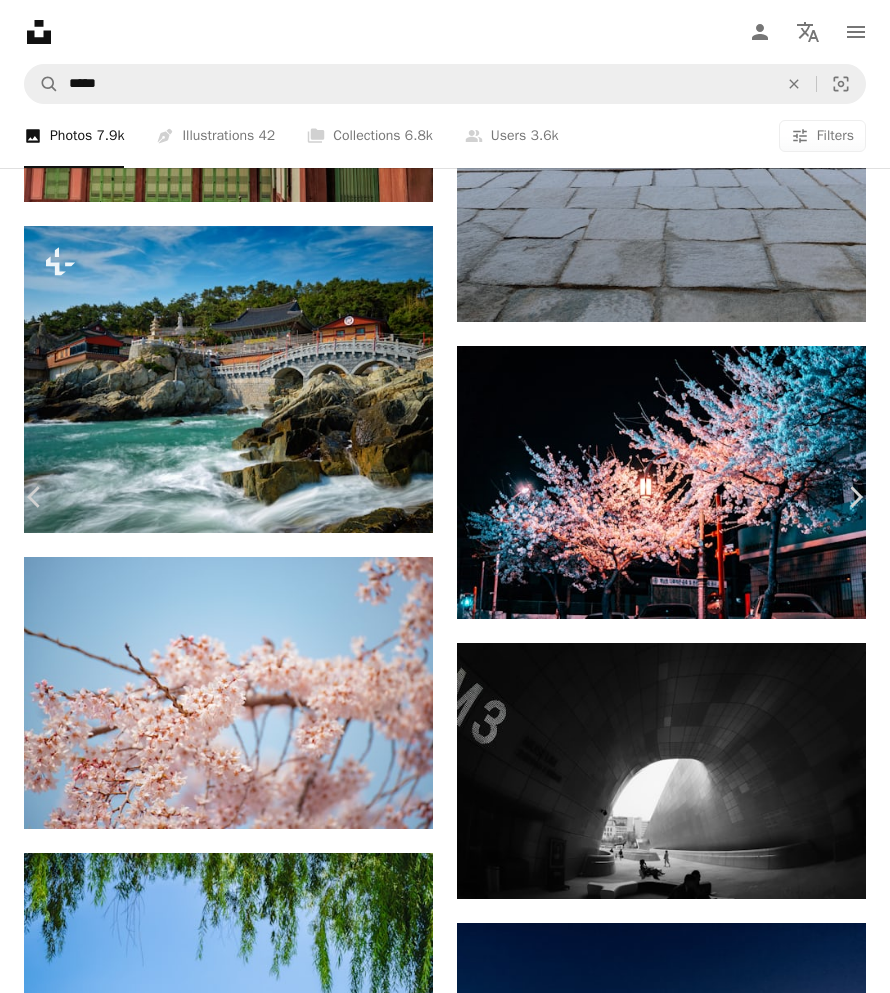 click on "An X shape Chevron left Chevron right [FIRST] [LAST]  A heart A plus sign Download free Chevron down Zoom in Views 656,855 Downloads 9,172 A forward-right arrow Share Info icon Info More Actions A map marker [CITY], [COUNTRY] Calendar outlined Published on  April 25, 2019 Camera NIKON CORPORATION, NIKON D3400 Safety Free to use under the  Unsplash License [CITY] temple palace [CITY] building human architecture blue worship [COUNTRY] tent shrine pagoda [CITY] palace Public domain images Browse premium related images on iStock  |  Save 20% with code UNSPLASH20 View more on iStock  ↗ Related images A heart A plus sign WS Chae Arrow pointing down A heart A plus sign Arda pradana Arrow pointing down Plus sign for Unsplash+ A heart A plus sign insung yoon For  Unsplash+ A lock Download A heart A plus sign Venancio Dionela Arrow pointing down Plus sign for Unsplash+ A heart A plus sign insung yoon For  Unsplash+ A lock Download A heart A plus sign Yena Kwon A heart jw" at bounding box center (445, 5217) 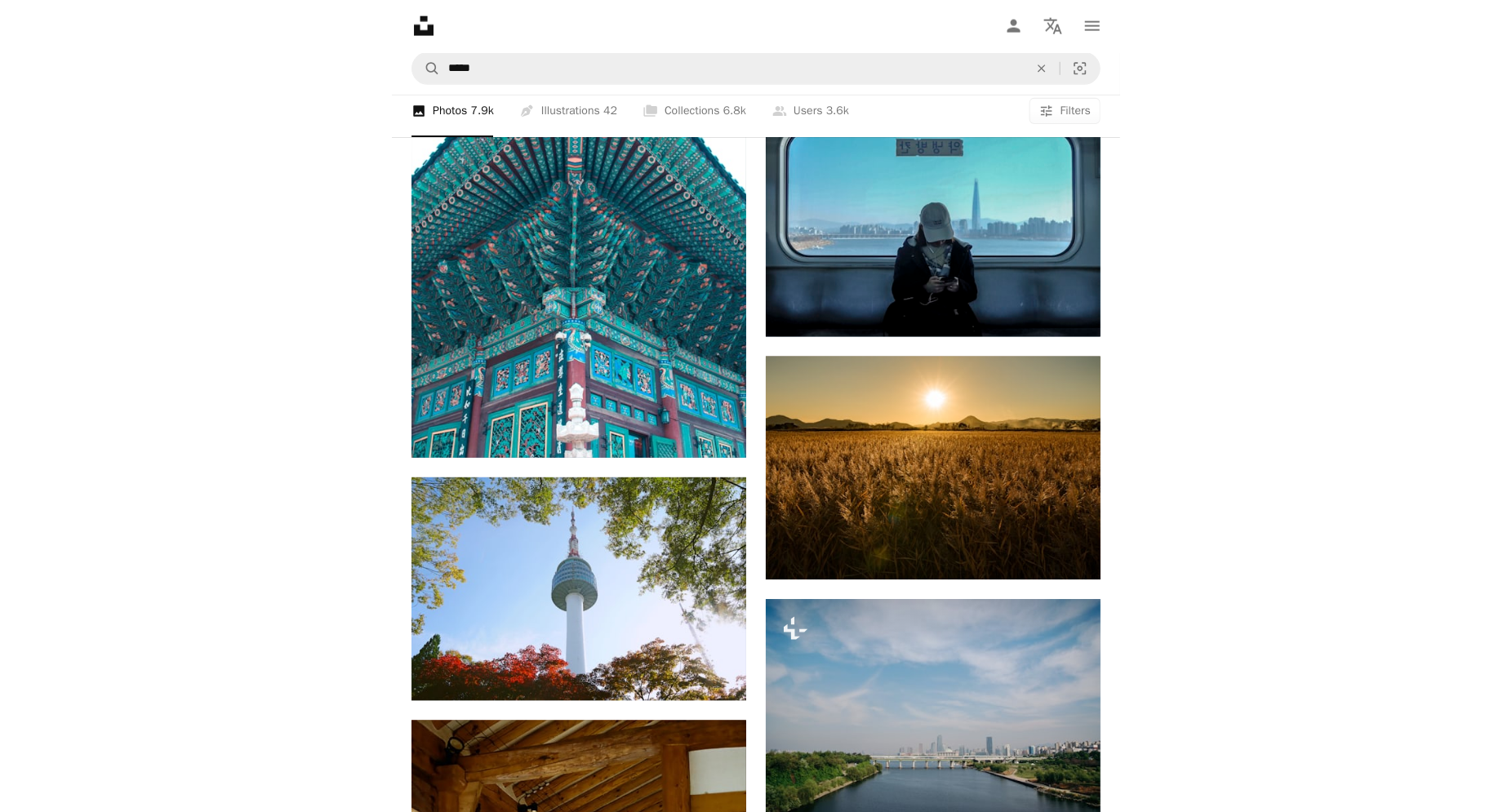 scroll, scrollTop: 18479, scrollLeft: 0, axis: vertical 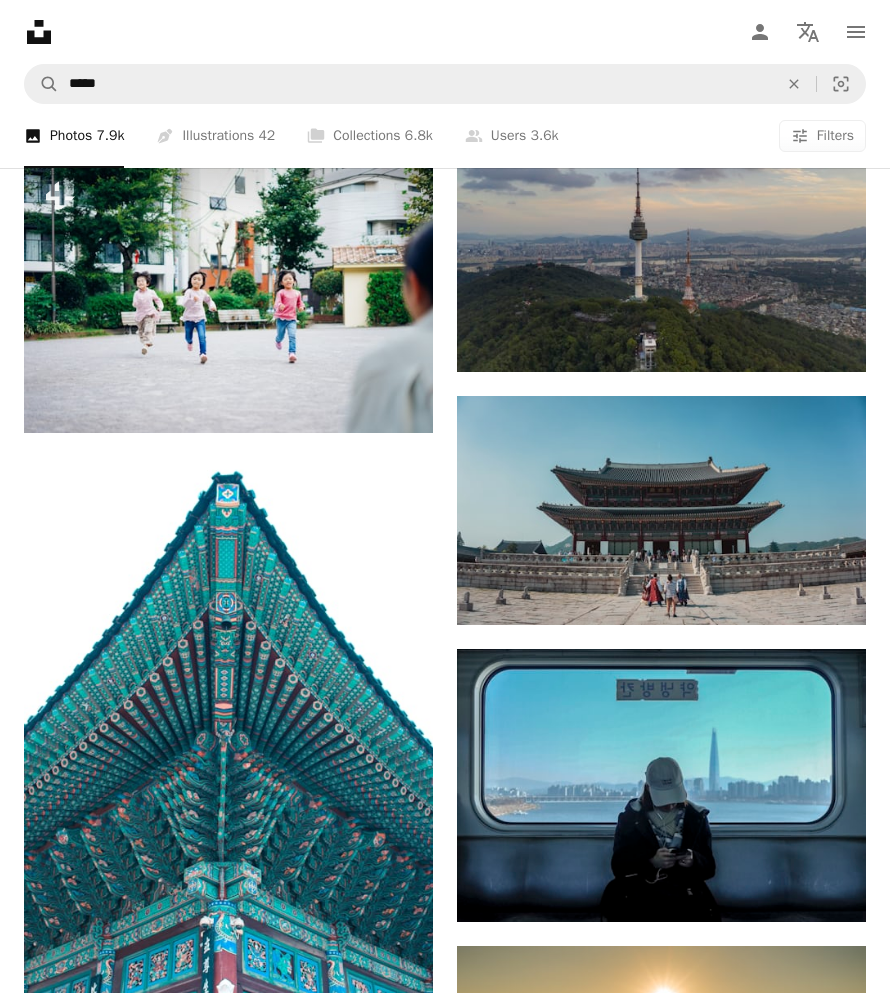 click at bounding box center [228, 1230] 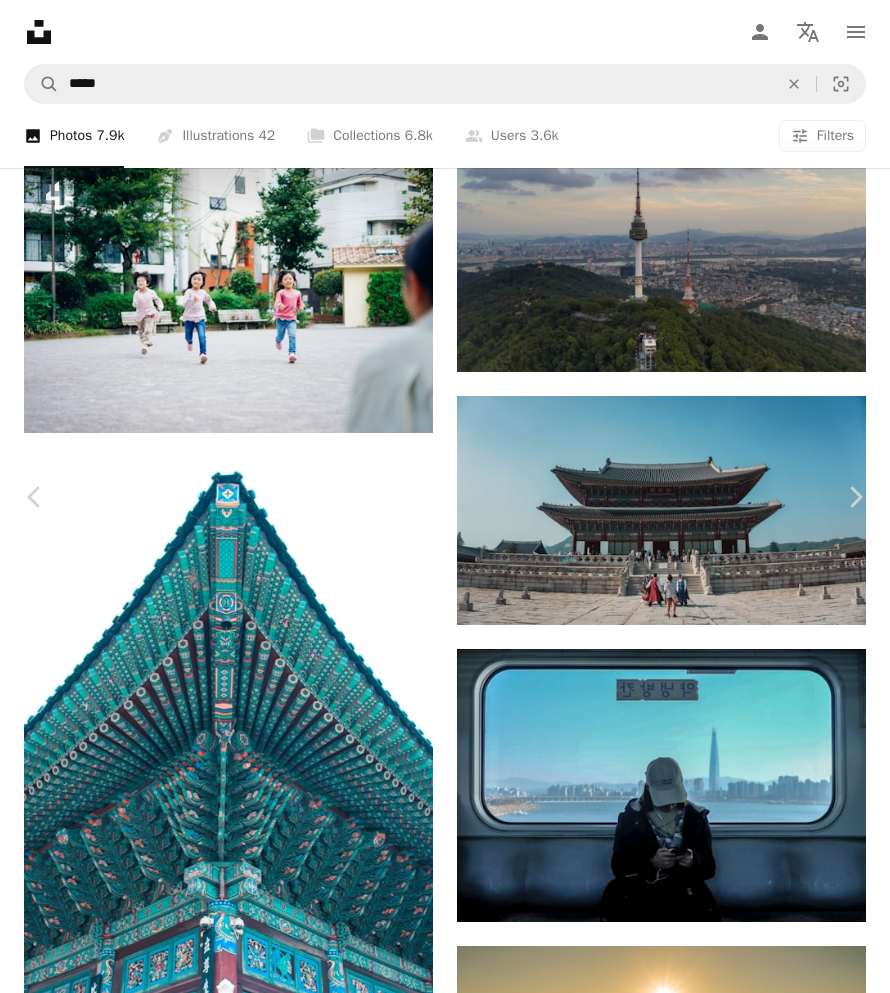 click on "Zoom in" at bounding box center (437, 7018) 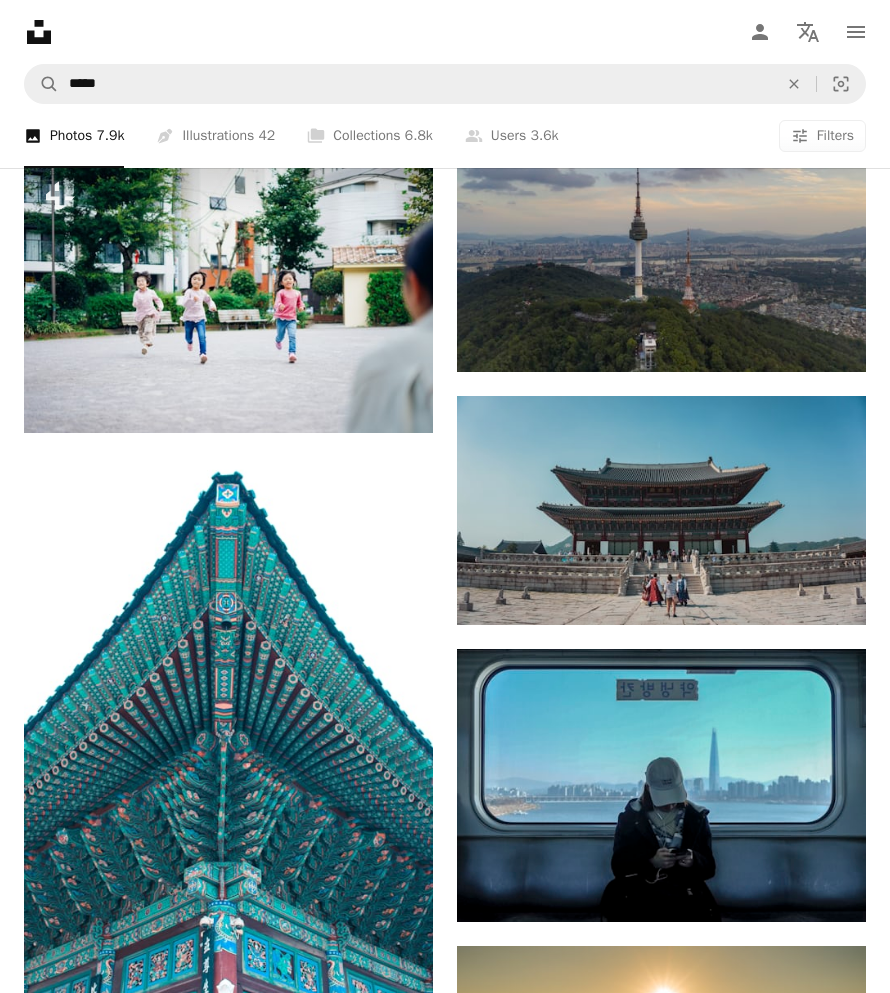 click at bounding box center [228, 1230] 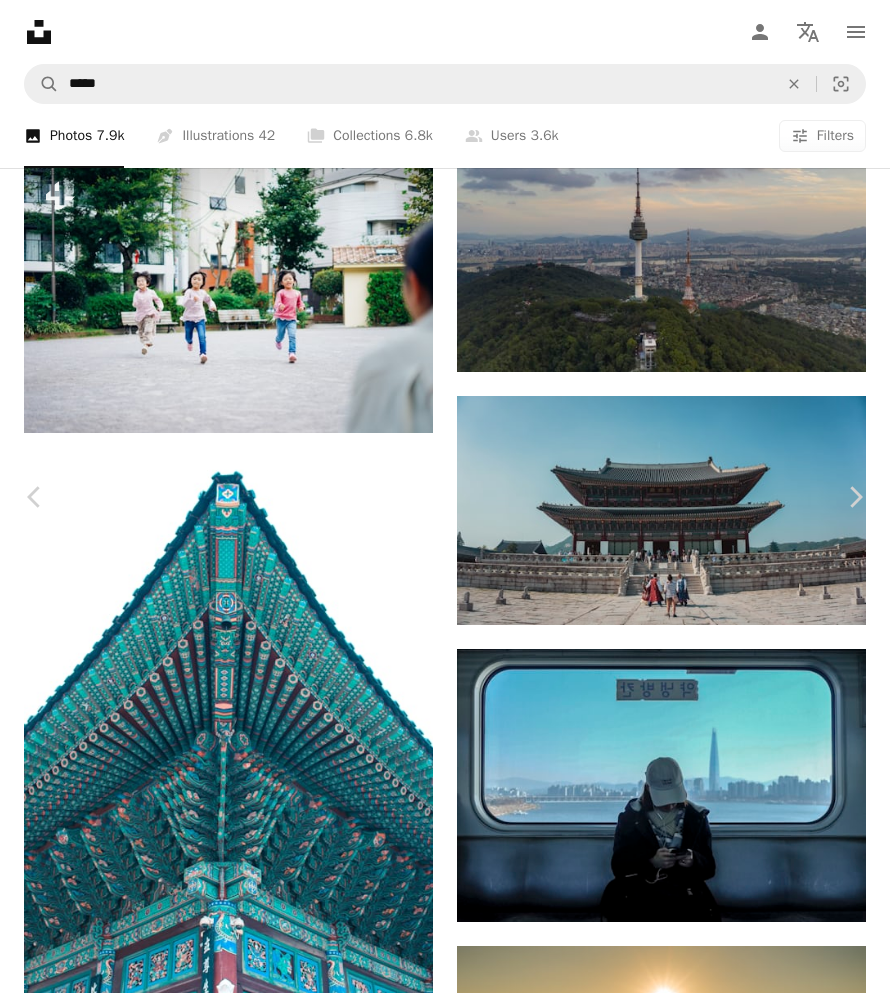 click on "Download free" at bounding box center (691, 6748) 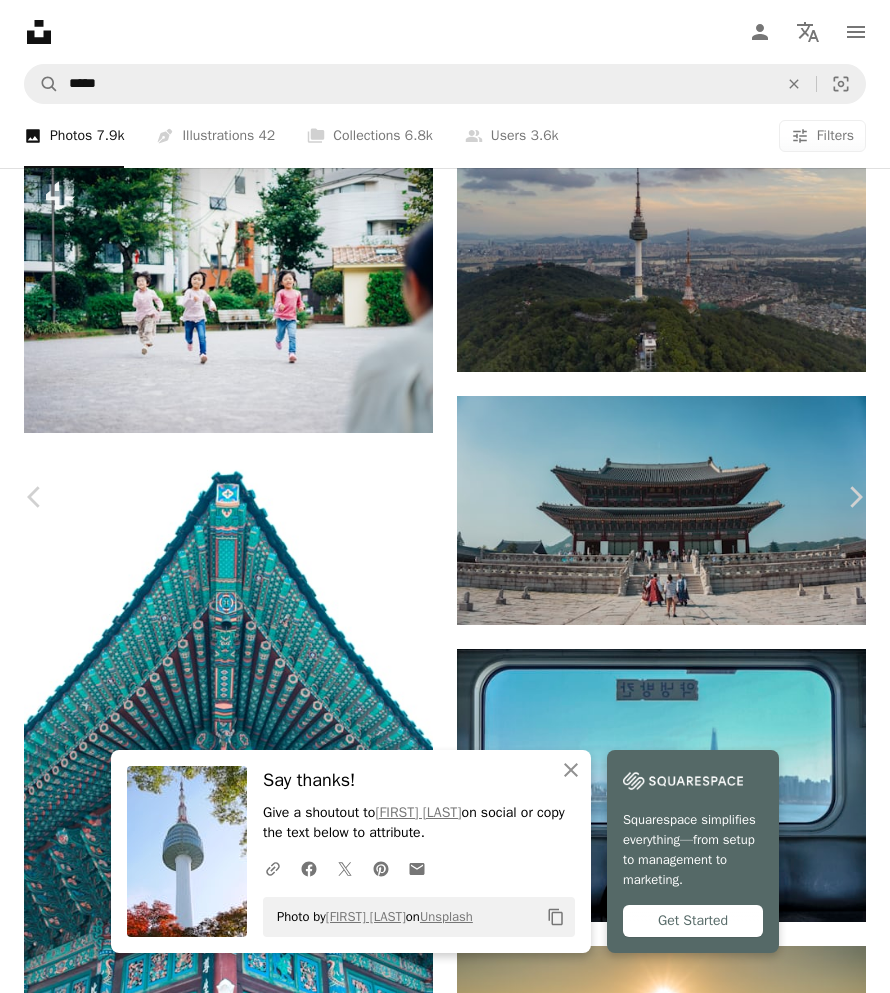 click on "An X shape Chevron left Chevron right An X shape Close Say thanks! Give a shoutout to  [FIRST] [LAST]  on social or copy the text below to attribute. A URL sharing icon (chains) Facebook icon X (formerly Twitter) icon Pinterest icon An envelope Photo by  [FIRST] [LAST]  on  Unsplash
Copy content Squarespace simplifies everything—from setup to management to marketing. Get Started [FIRST] [LAST] Available for hire A checkmark inside of a circle A heart A plus sign Download free Chevron down Zoom in Views 1,054,417 Downloads 10,443 A forward-right arrow Share Info icon Info More Actions Tallest tower in Seoul South Korea, beautiful view of the city. Calendar outlined Published on  [DATE] Safety Free to use under the  Unsplash License building green autumn red trees blue sky orange leaf korea cityscape south korea sunlight skyscraper tower structure seoul korea architecture blue plant purple Creative Commons images Browse premium related images on iStock  |  Save 20% with code UNSPLASH20  ↗" at bounding box center (445, 7197) 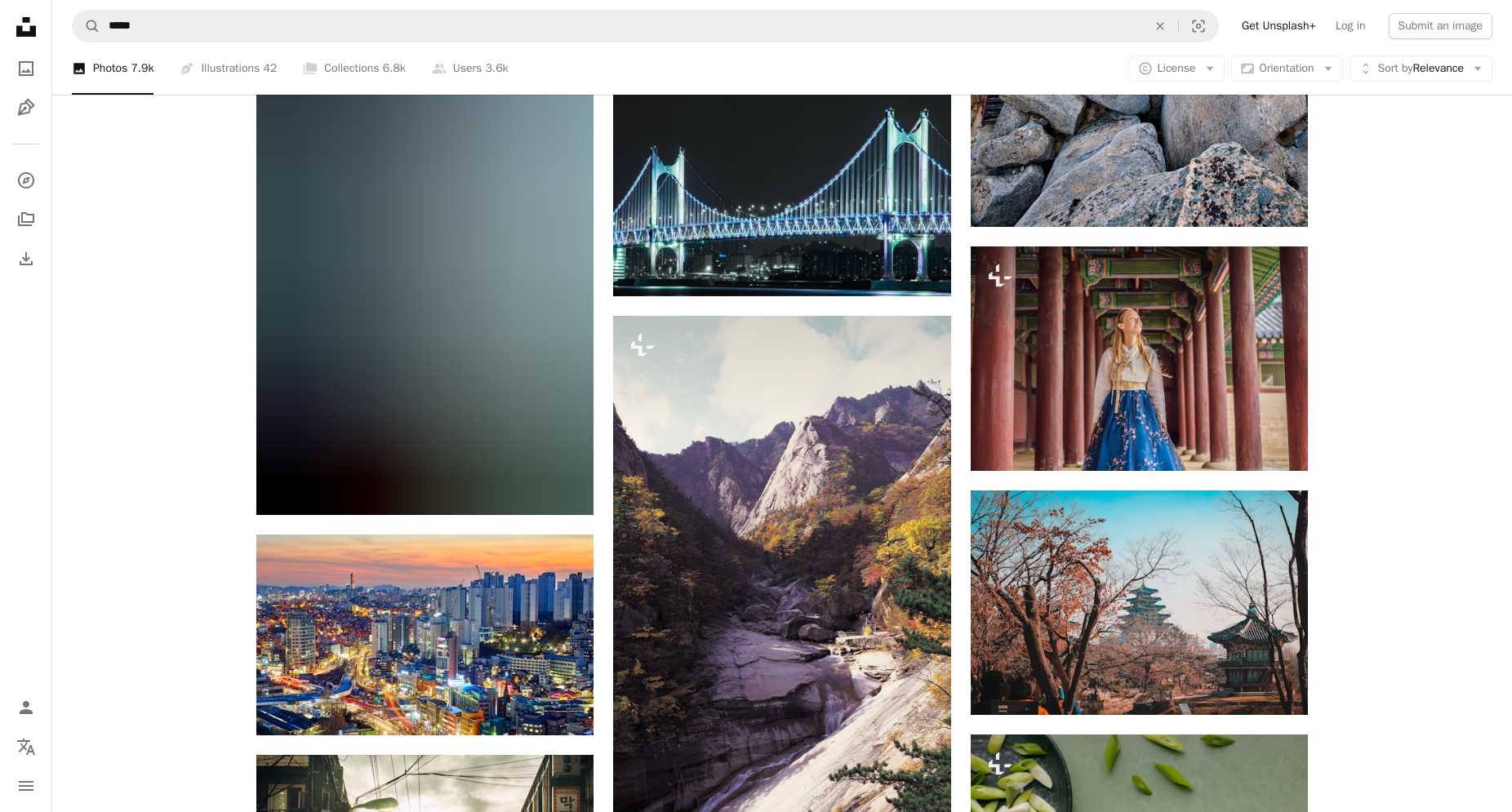 scroll, scrollTop: 14363, scrollLeft: 0, axis: vertical 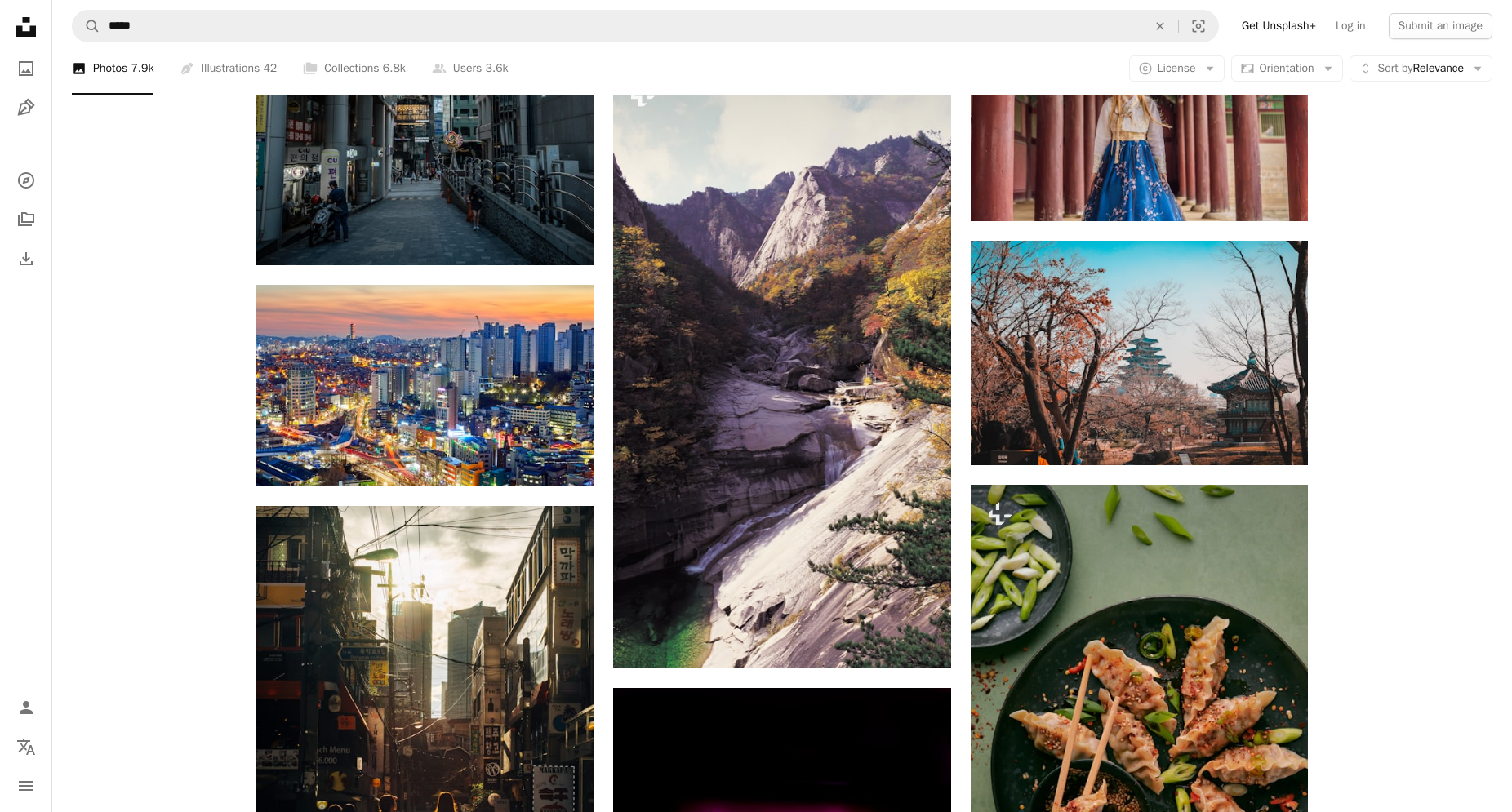 click at bounding box center (1139, 1613) 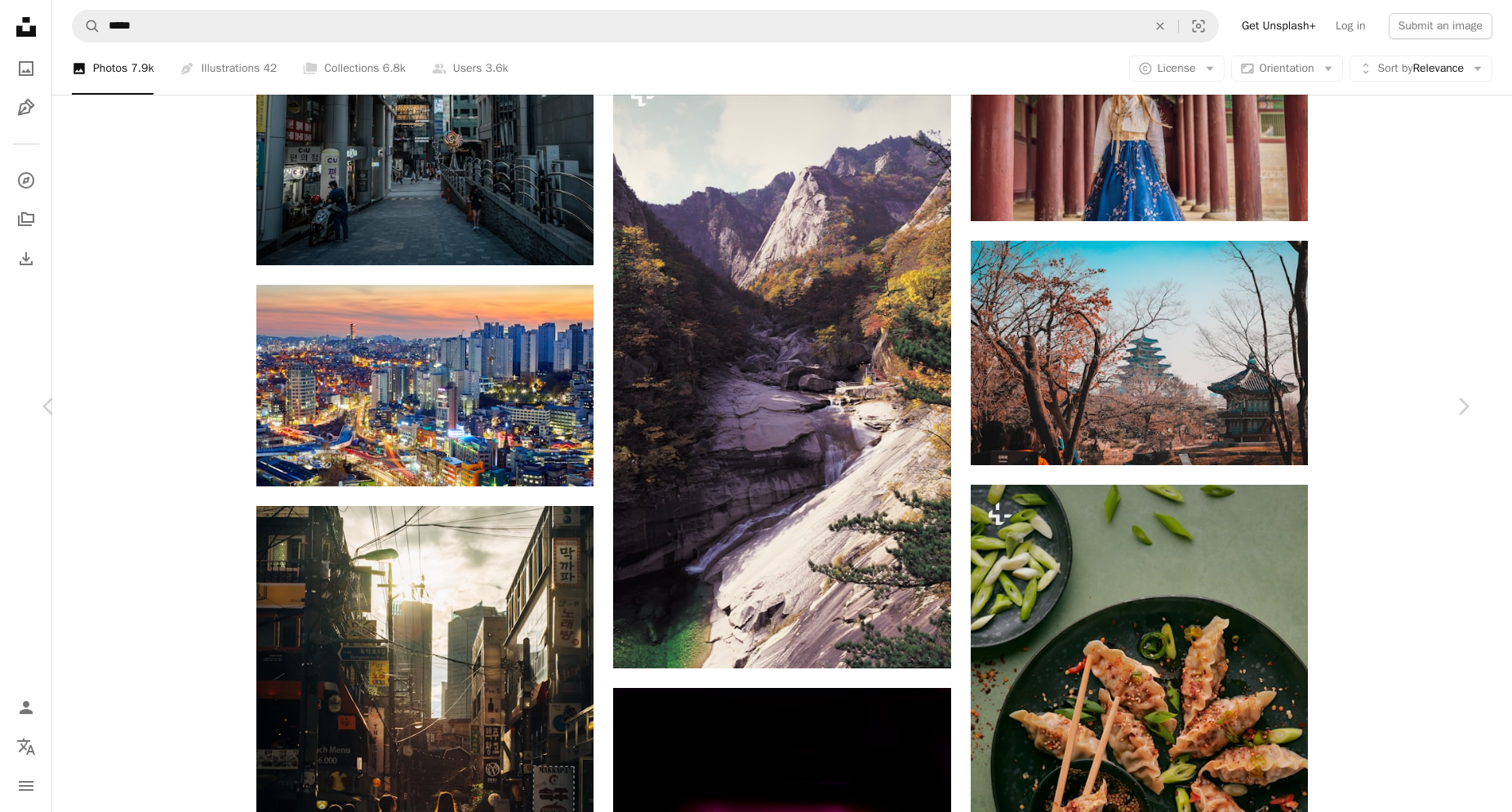 click on "An X shape Chevron left Chevron right Getty Images For  Unsplash+ A heart A plus sign A lock Download Zoom in A forward-right arrow Share More Actions Calendar outlined Published on  August 31, 2022 Safety Licensed under the  Unsplash+ License travel sea [COUNTRY] cityscape [COUNTRY] skyscraper tourism tower asia seascape [CITY] harbor financial district building exterior famous place illuminated east asia downtown district [CITY] Free pictures From this series Chevron right Plus sign for Unsplash+ Plus sign for Unsplash+ Plus sign for Unsplash+ Plus sign for Unsplash+ Related images Plus sign for Unsplash+ A heart A plus sign Getty Images For  Unsplash+ A lock Download Plus sign for Unsplash+ A heart A plus sign Getty Images For  Unsplash+ A lock Download Plus sign for Unsplash+ A heart A plus sign Getty Images For  Unsplash+ A lock" at bounding box center (756, 4384) 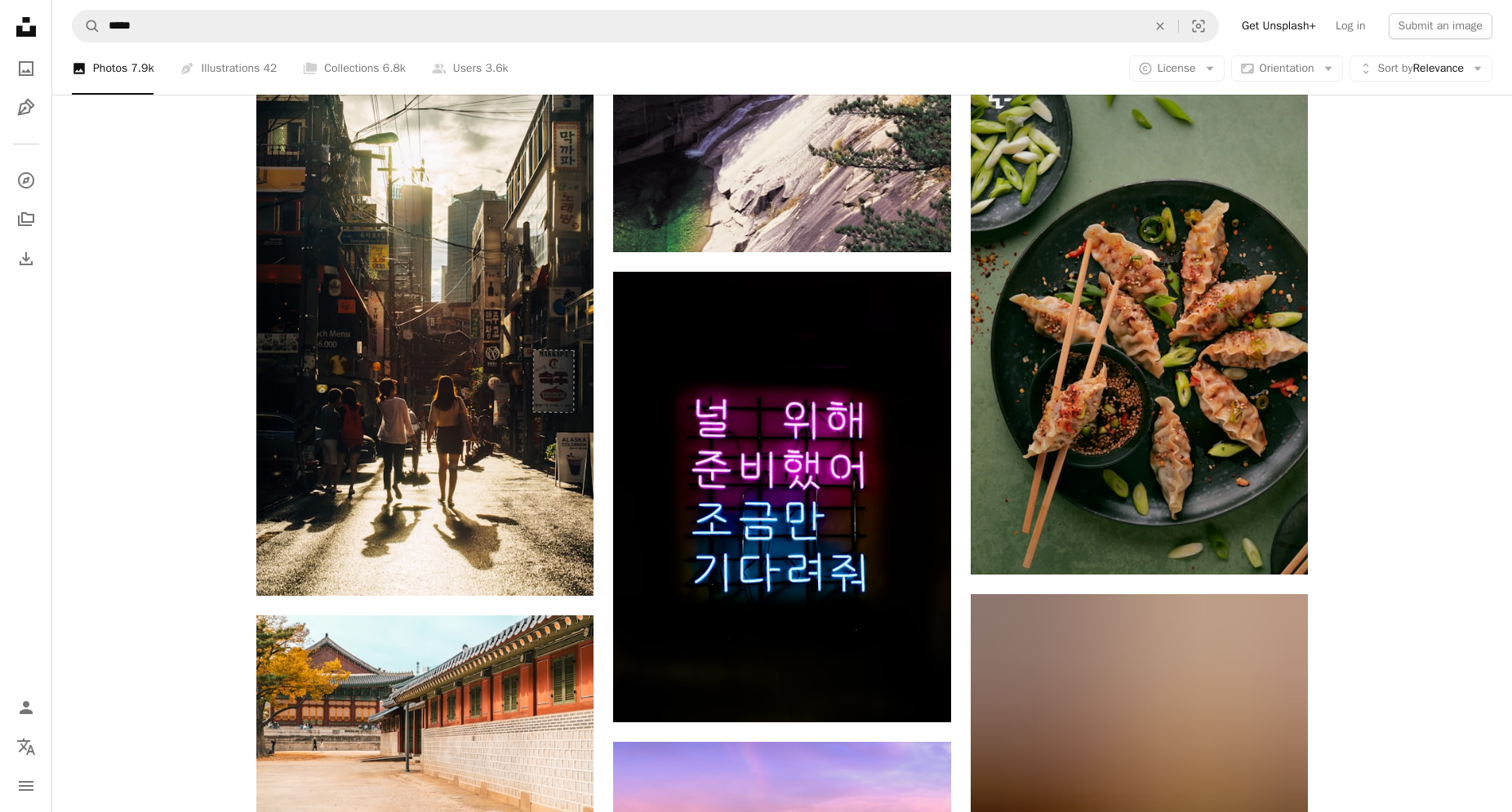 scroll, scrollTop: 15112, scrollLeft: 0, axis: vertical 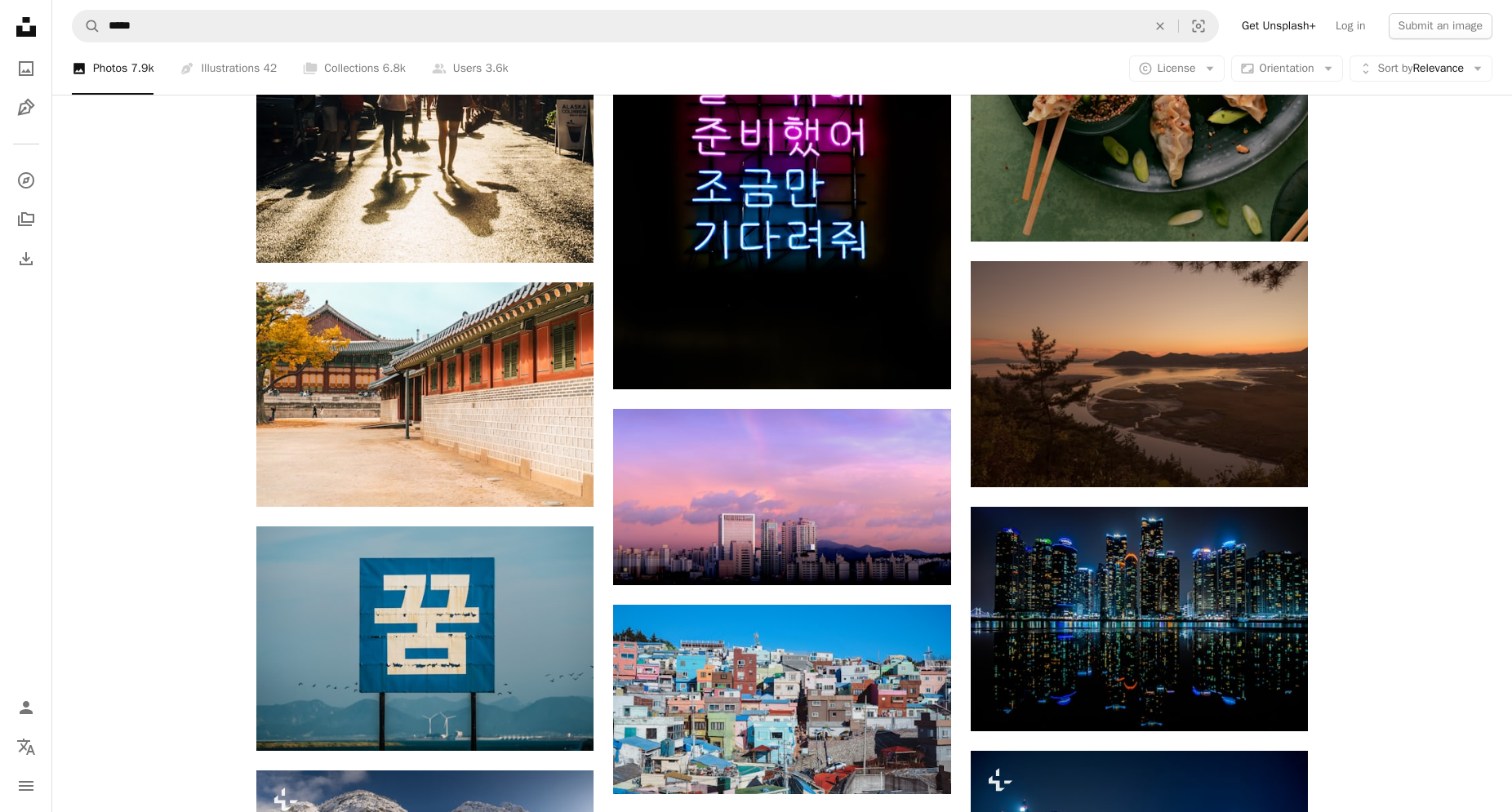 click at bounding box center [425, 1124] 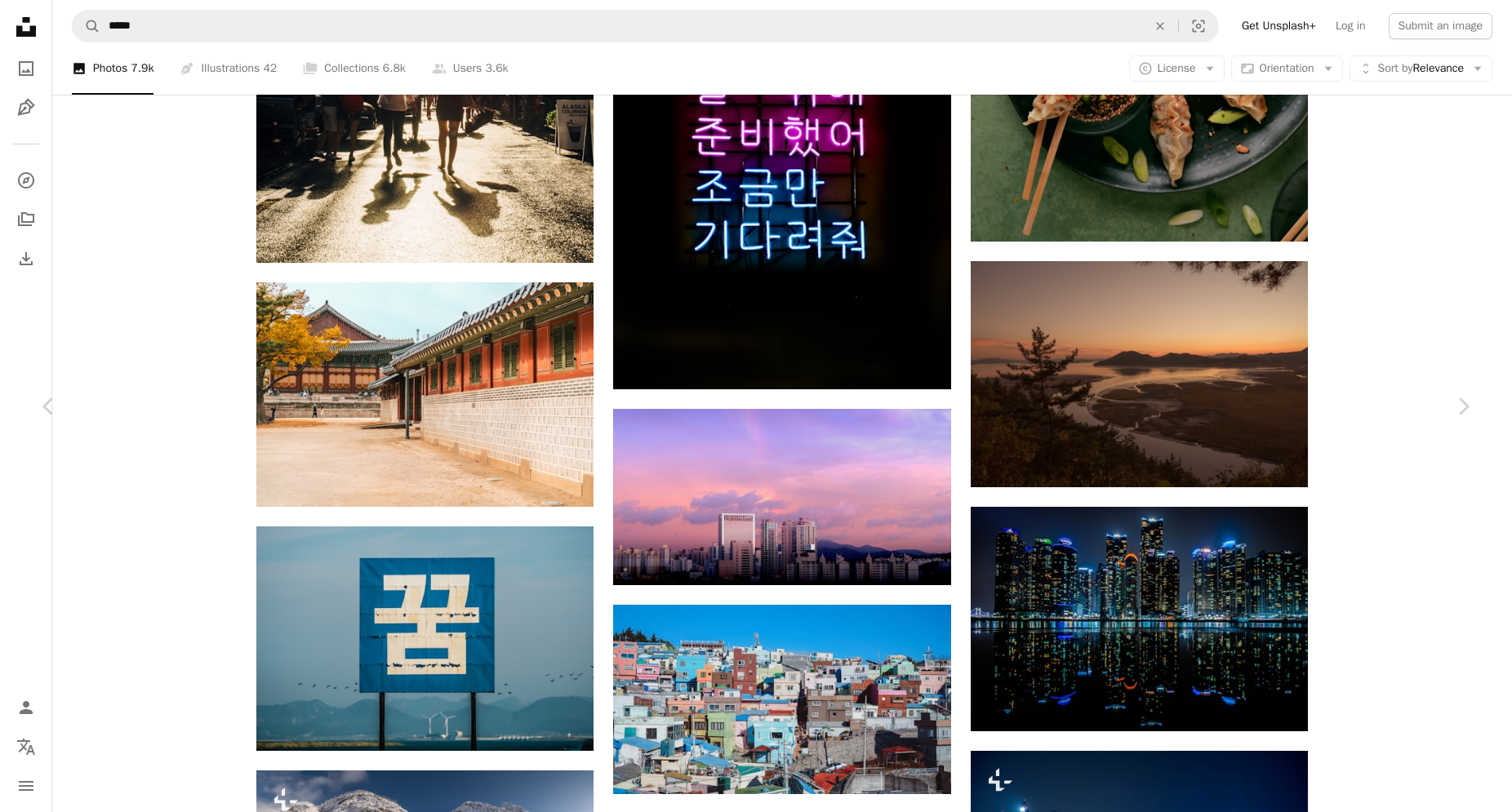 scroll, scrollTop: 15445, scrollLeft: 0, axis: vertical 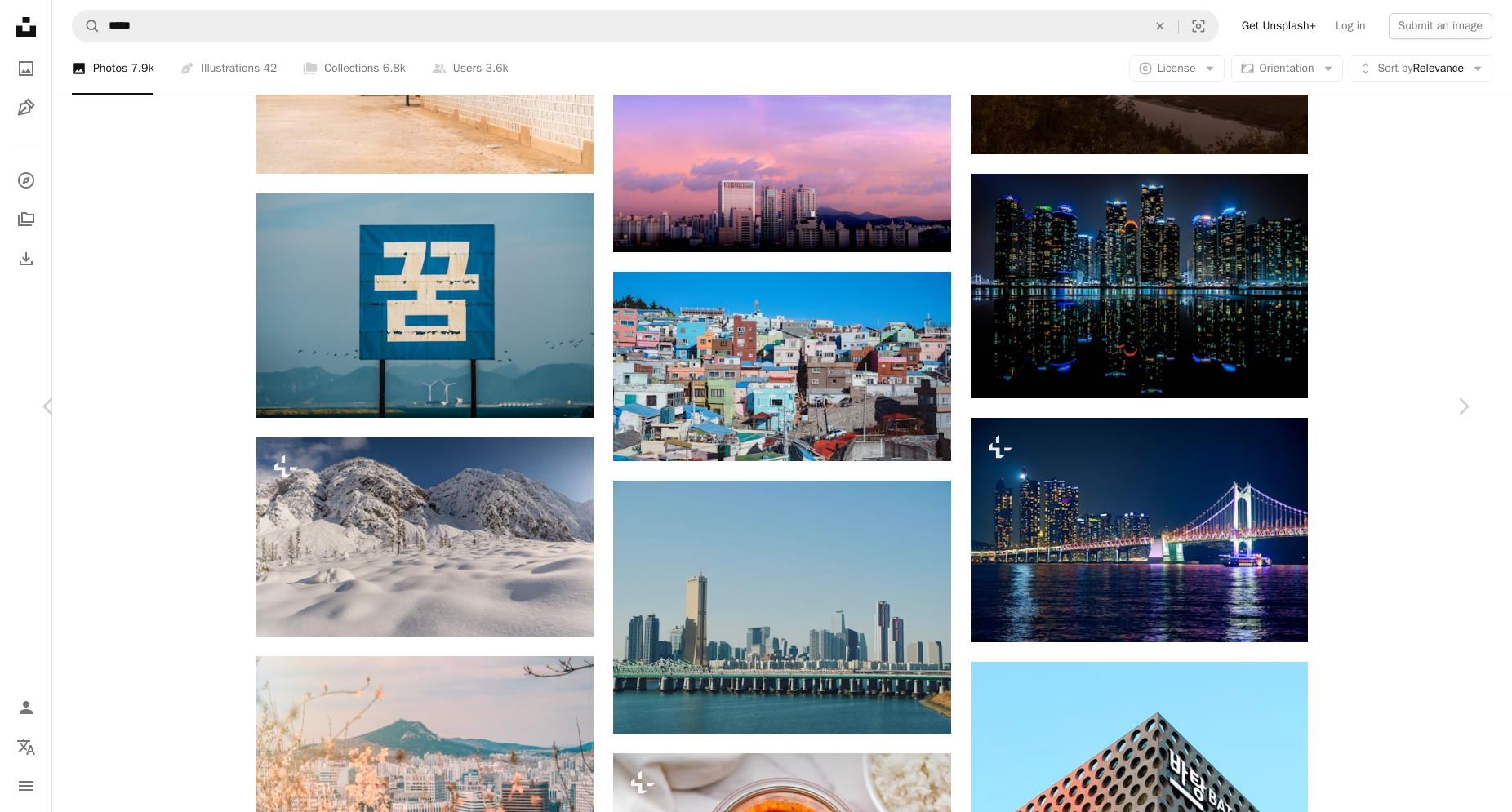 click on "An X shape Chevron left Chevron right [FIRST] [LAST] Available for hire A checkmark inside of a circle A heart A plus sign Download free Chevron down Zoom in Views 1,726,723 Downloads 26,612 A forward-right arrow Share Info icon Info More Actions If you use my work, I would really appreciate credit. It helps me grow and provide more content to share with you all for free! Please credit: www.instagram.com/igcait.
One of my favorite things about Seoul was how integrated nature is into everyday city life. On our first full day in Korea, my friend and I decided to hike Mount Namsan on our way to N Seoul Tower. Mount Namsan is located in the heart of Seoul and was so beautifully maintained - all the flowers were blooming and provided gorgeous bursts of color and tranquility in the middle of such a busy city. Read more A map marker N Seoul Tower, South Korea Calendar outlined Published on  [DATE] Camera NIKON CORPORATION, NIKON D3300 Safety Free to use under the  Unsplash License building architecture grey" at bounding box center [756, 5907] 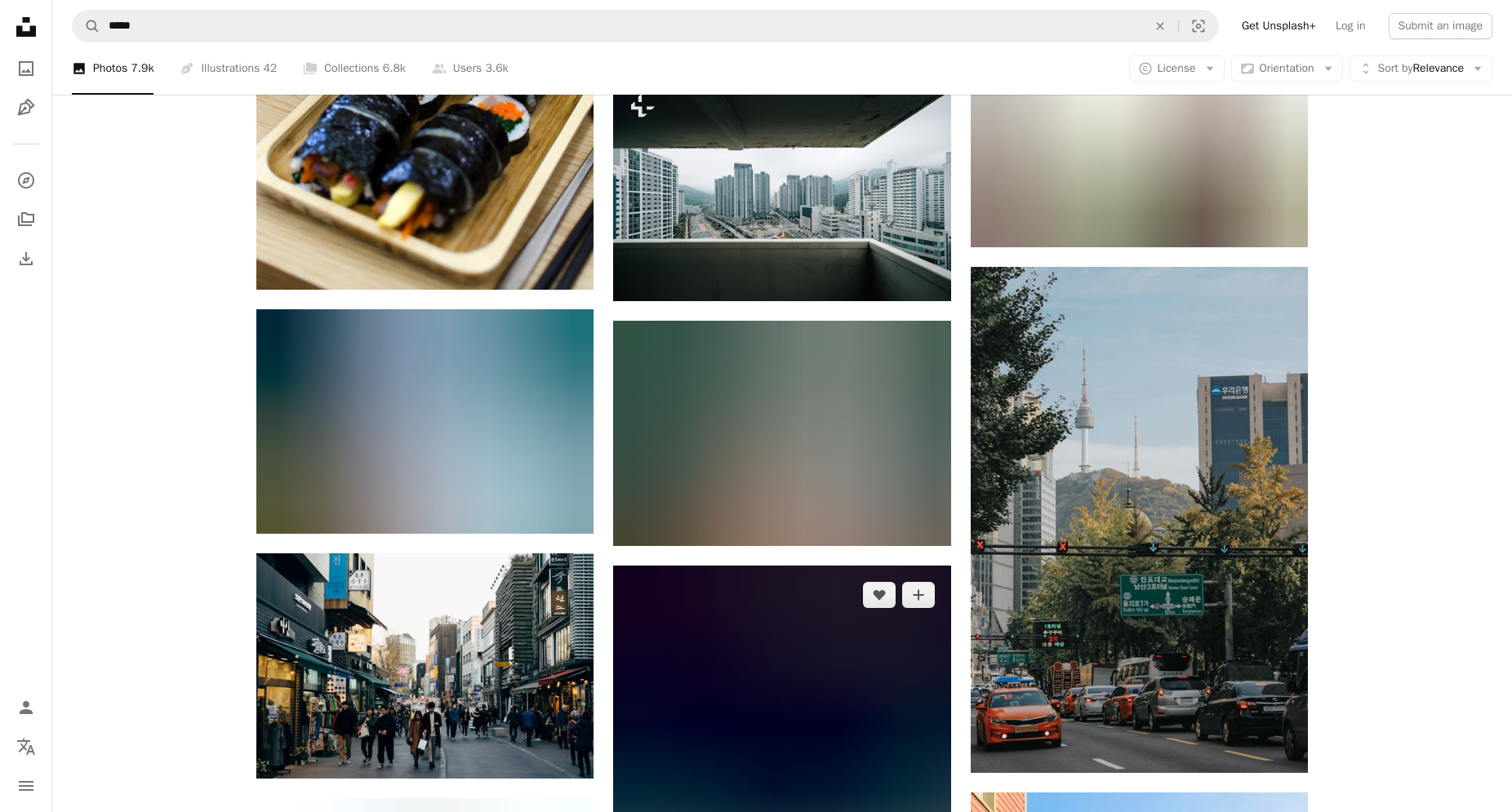 scroll, scrollTop: 17027, scrollLeft: 0, axis: vertical 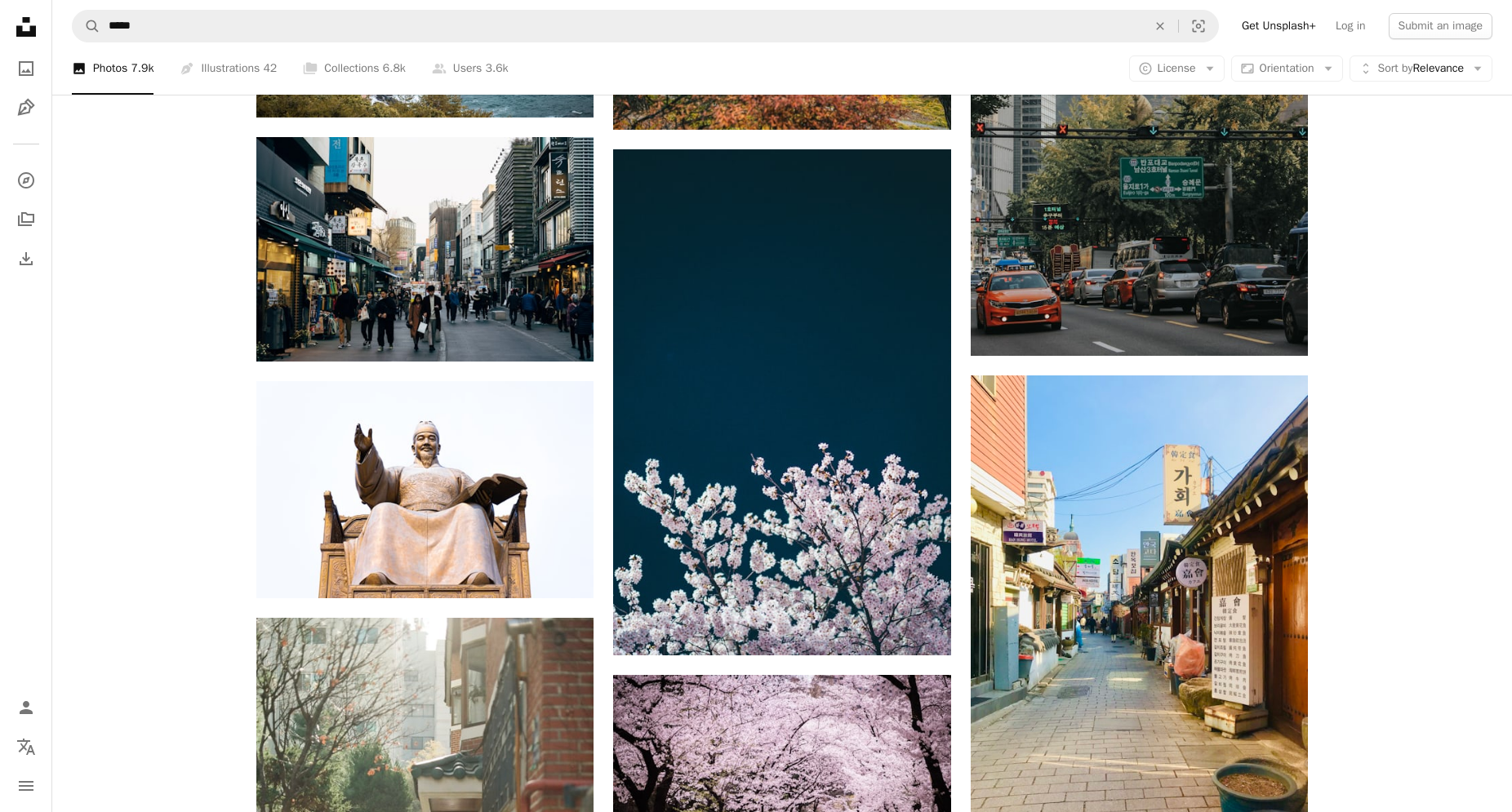 click at bounding box center [1139, 1608] 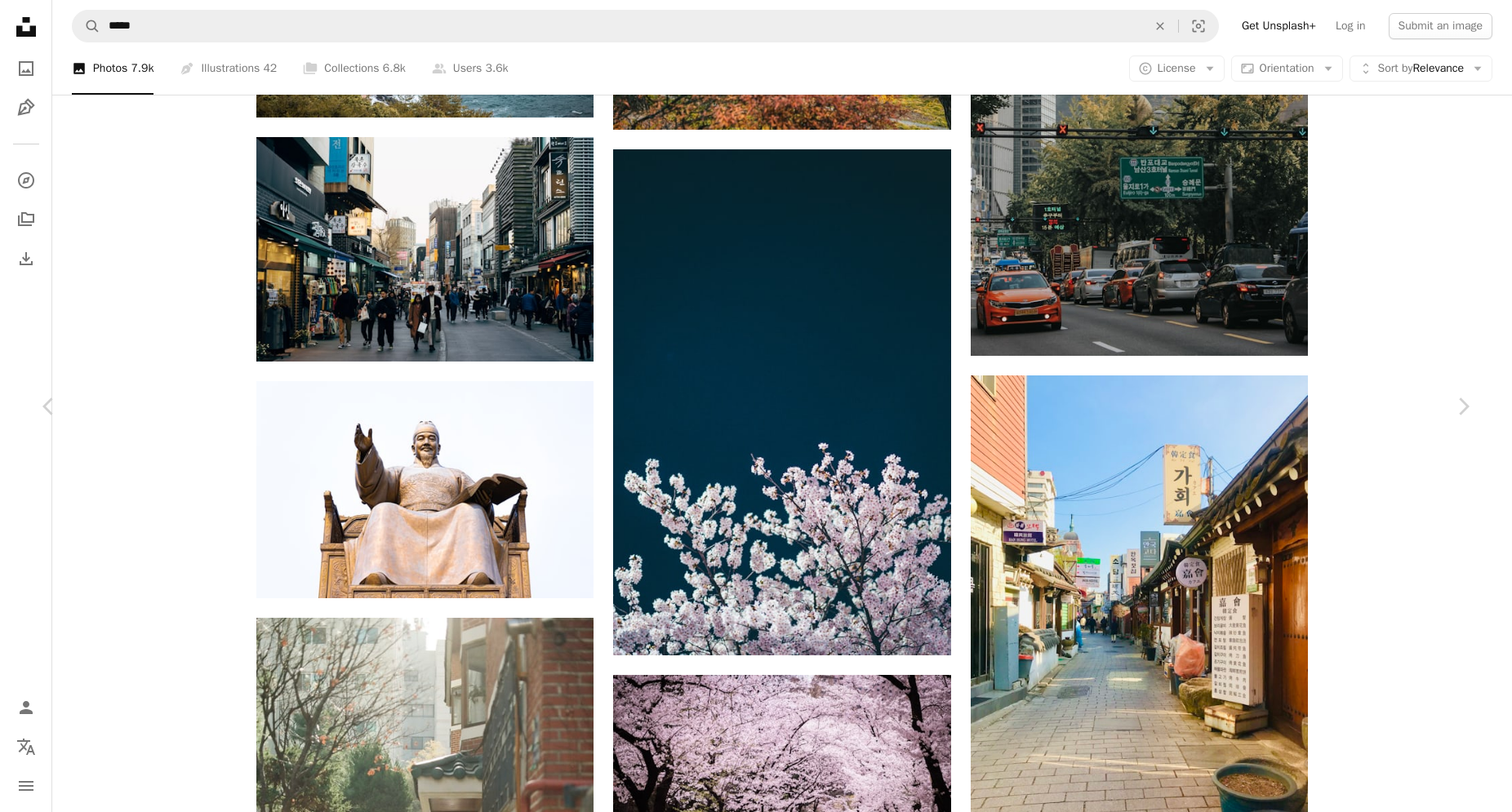 click on "Download free" at bounding box center (1309, 3958) 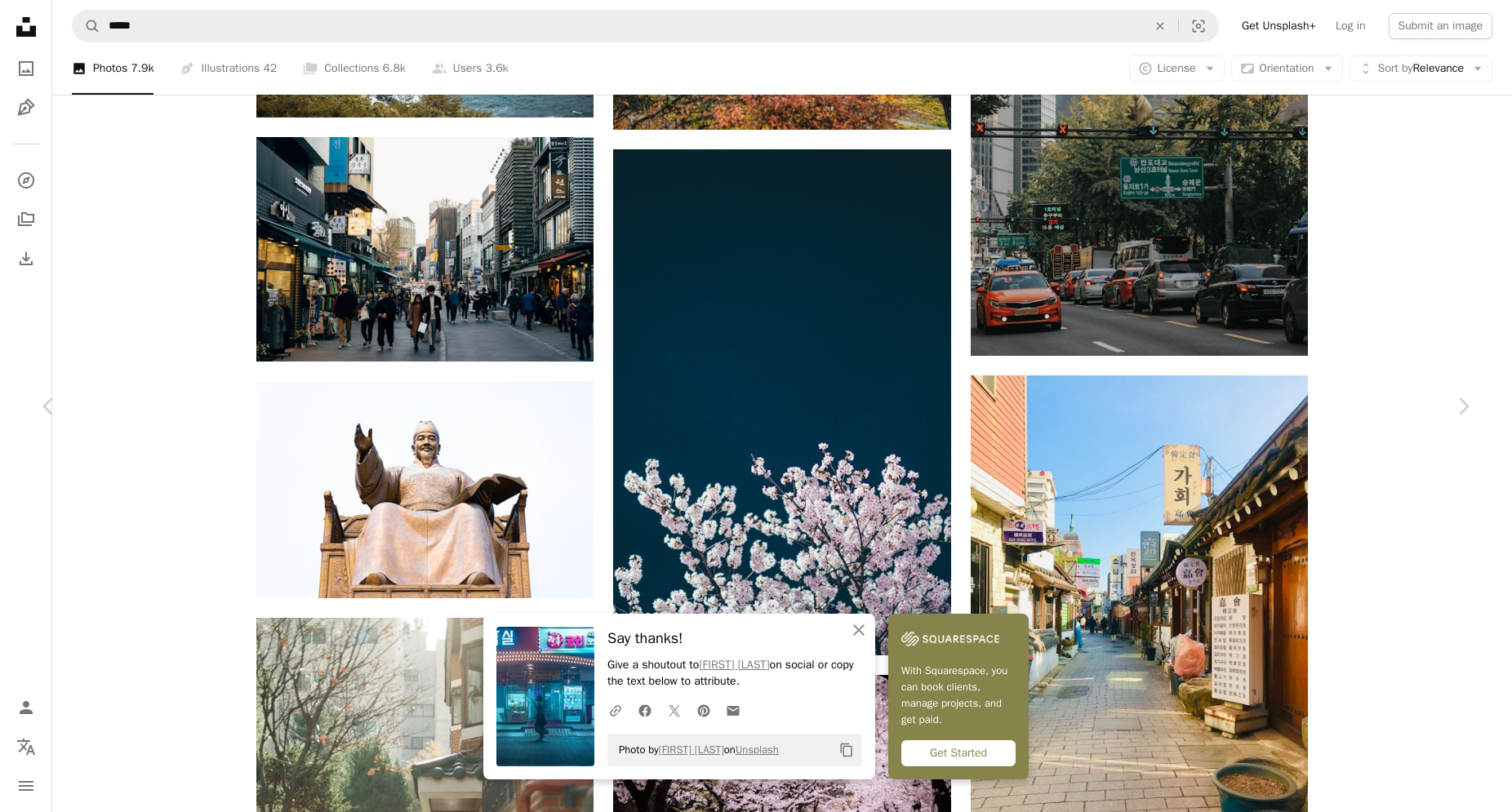 click on "An X shape Chevron left Chevron right An X shape Close Say thanks! Give a shoutout to  [FIRST] [LAST]  on social or copy the text below to attribute. A URL sharing icon (chains) Facebook icon X (formerly Twitter) icon Pinterest icon An envelope Photo by  [FIRST] [LAST]  on  Unsplash
Copy content With Squarespace, you can book clients, manage projects, and get paid. Get Started [FIRST] [LAST] Available for hire A checkmark inside of a circle A heart A plus sign Download free Chevron down Zoom in Views 1,841,640 Downloads 26,891 Featured in Photos A forward-right arrow Share Info icon Info More Actions Cyber Arcade A map marker [CITY], [COUNTRY] Calendar outlined Published on  July 30, 2018 Safety Free to use under the  Unsplash License building city blue road light street cyberpunk urban neon [CITY] arcade glow shop [COUNTRY] machine Creative Commons images Browse premium related images on iStock  |  Save 20% with code UNSPLASH20 View more on iStock  ↗ Related images A heart A plus sign For" at bounding box center (756, 4325) 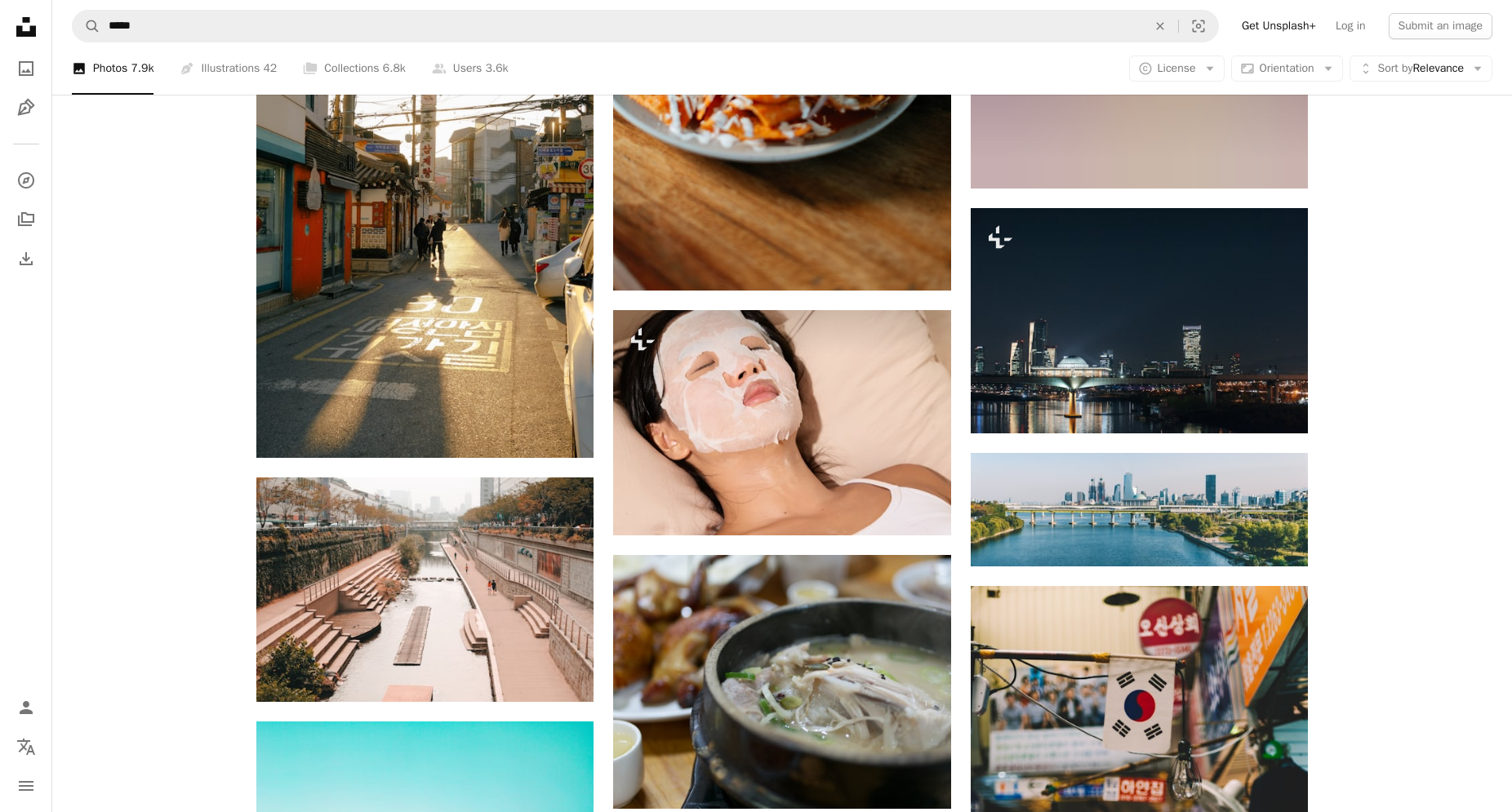 scroll, scrollTop: 19690, scrollLeft: 0, axis: vertical 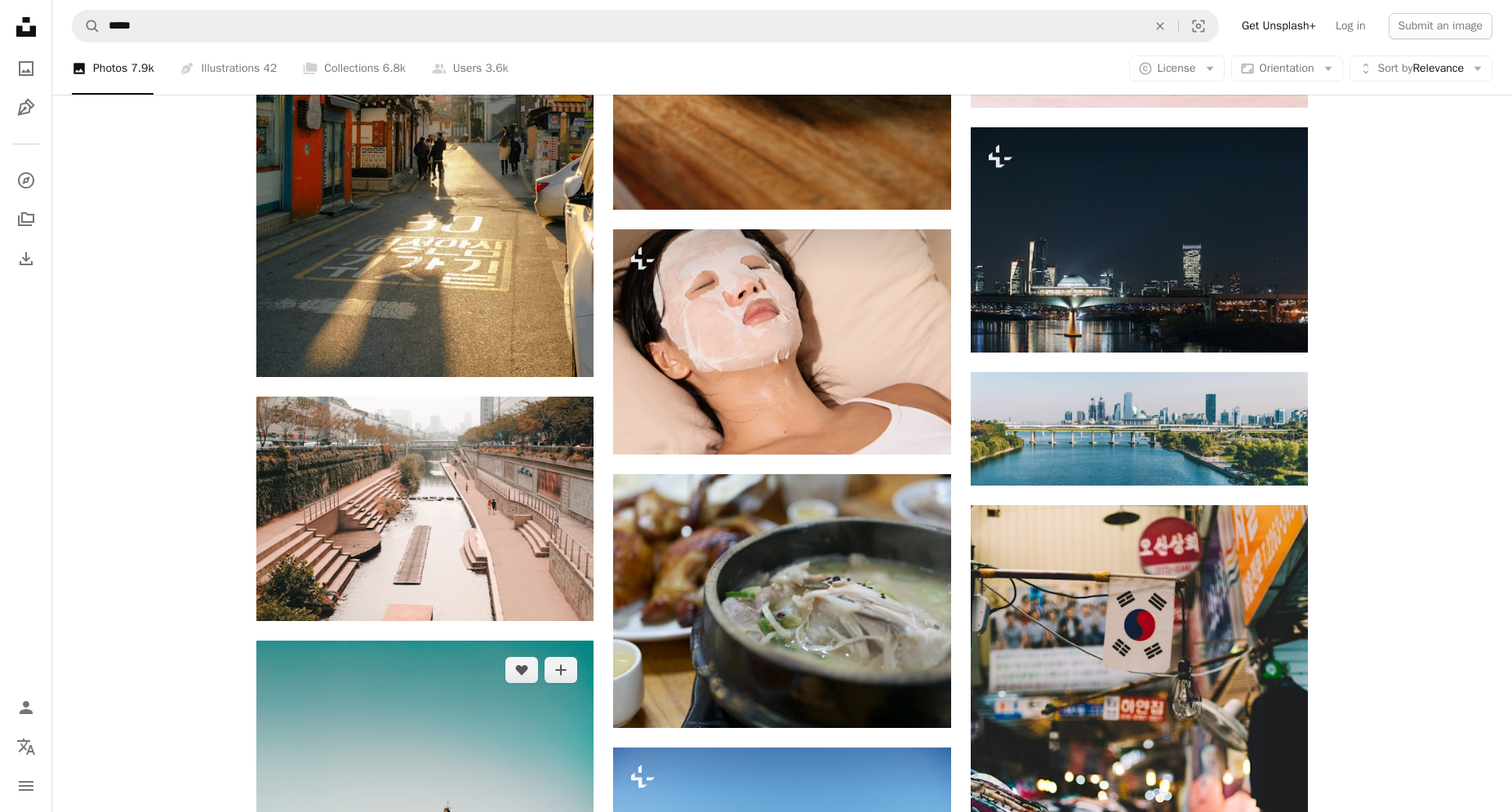 click at bounding box center [425, 851] 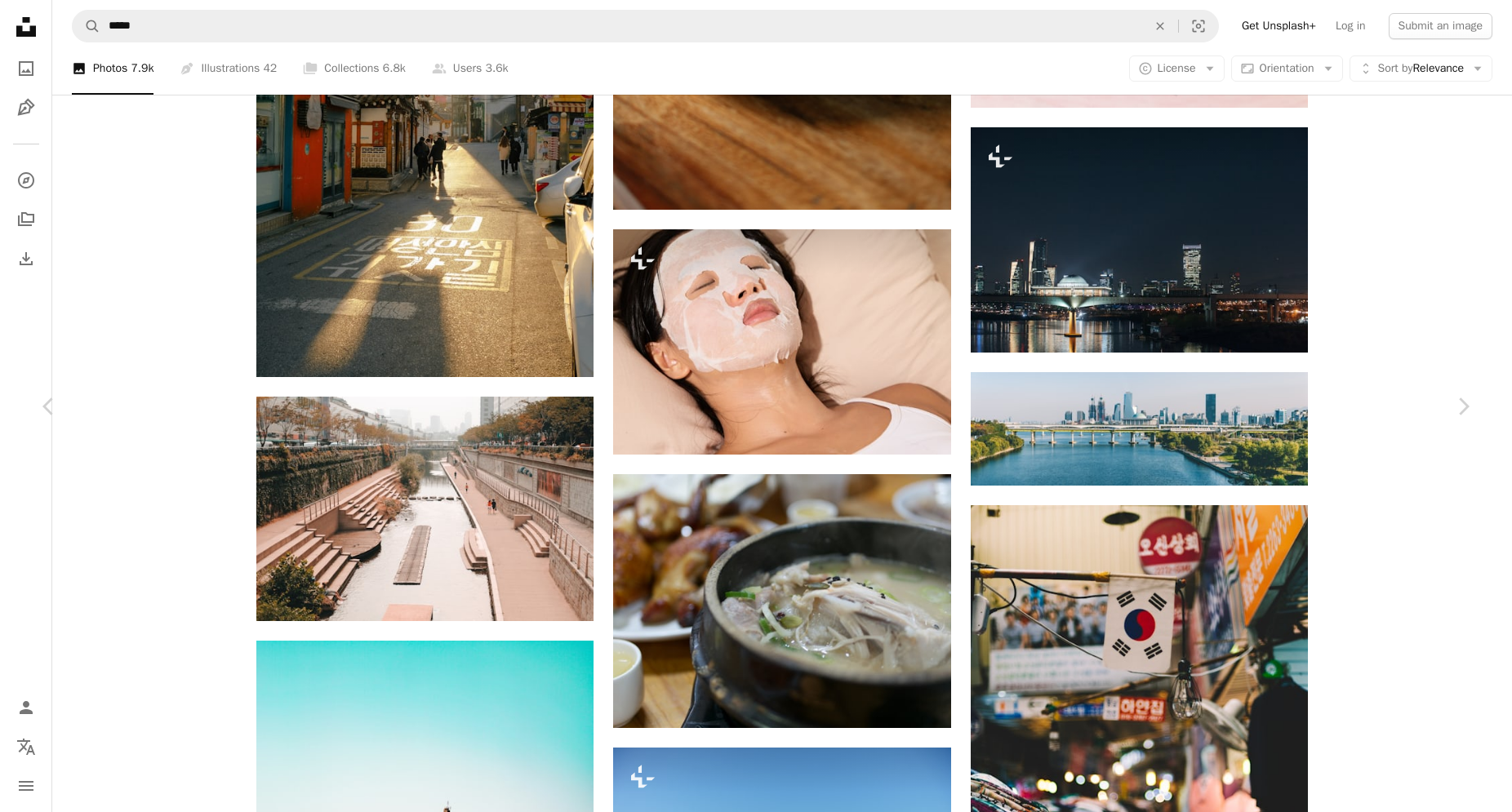 click on "Download free" at bounding box center (1309, 5398) 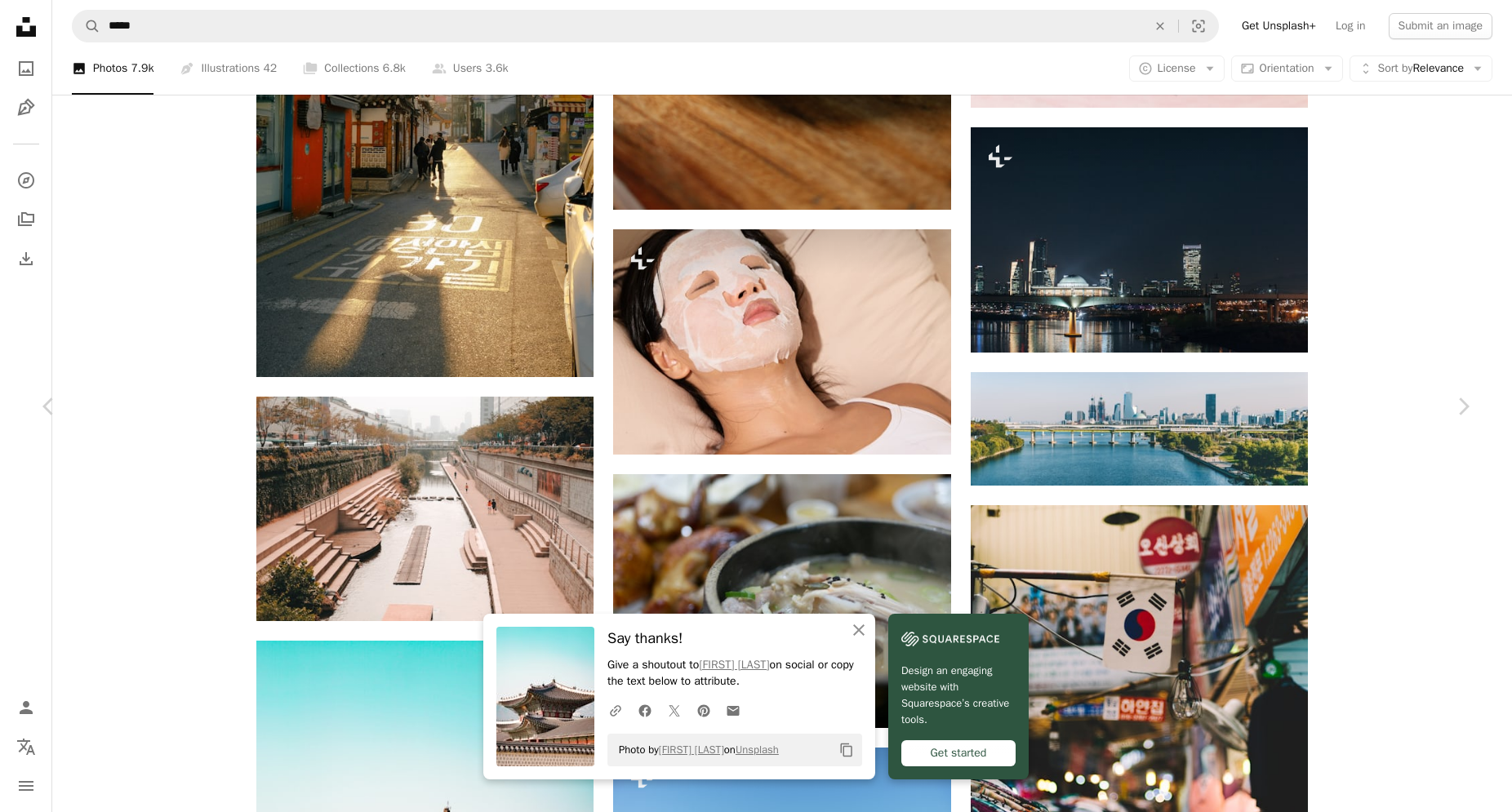 click on "An X shape Chevron left Chevron right An X shape Close Say thanks! Give a shoutout to  [FIRST] [LAST]  on social or copy the text below to attribute. A URL sharing icon (chains) Facebook icon X (formerly Twitter) icon Pinterest icon An envelope Photo by  [FIRST] [LAST]  on  Unsplash
Copy content Design an engaging website with Squarespace’s creative tools. Get started [FIRST] [LAST] mcks A heart A plus sign Download free Chevron down Zoom in Views 180,285 Downloads 1,913 Featured in Nature A forward-right arrow Share Info icon Info More Actions Calendar outlined Published on  [DATE] Camera SONY, ILCE-6000 Safety Free to use under the  Unsplash License wallpaper aesthetic minimalist korea architecture wallpaper building architecture blue worship temple housing shrine monastery pagoda HD Wallpapers Browse premium related images on iStock  |  Save 20% with code UNSPLASH20 View more on iStock  ↗ Related images A heart A plus sign" at bounding box center [756, 5766] 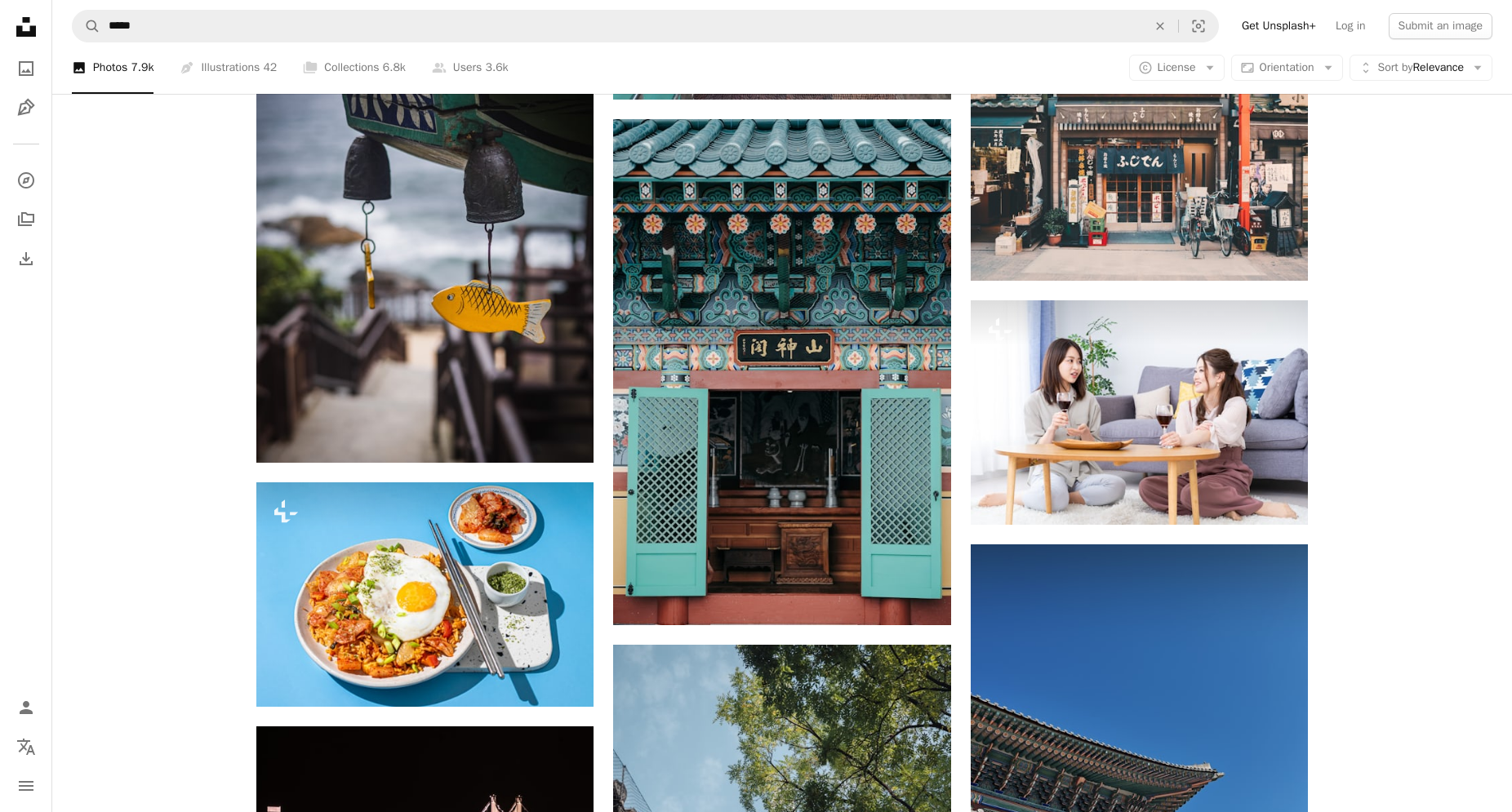 scroll, scrollTop: 29429, scrollLeft: 0, axis: vertical 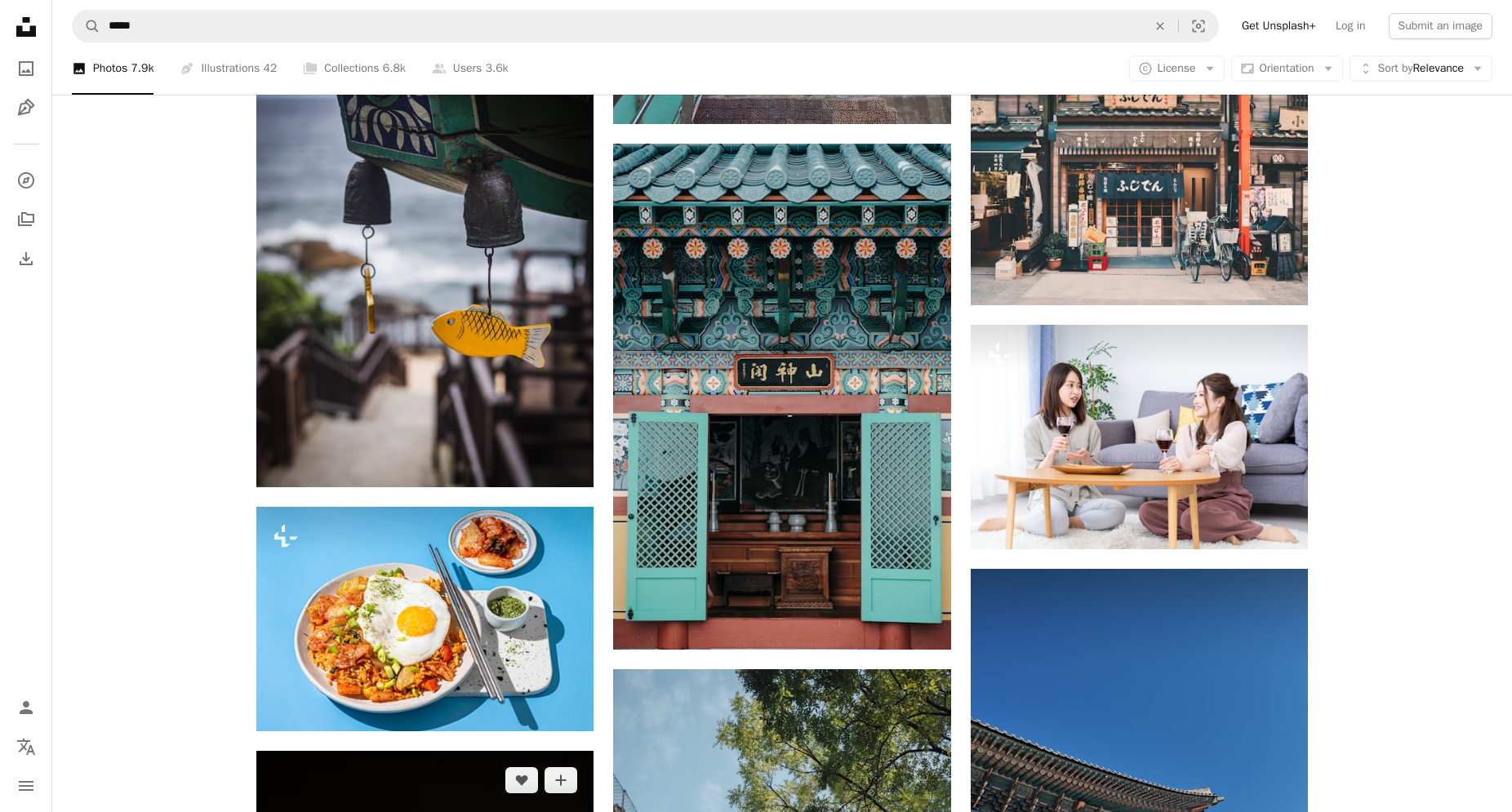 click at bounding box center [425, 863] 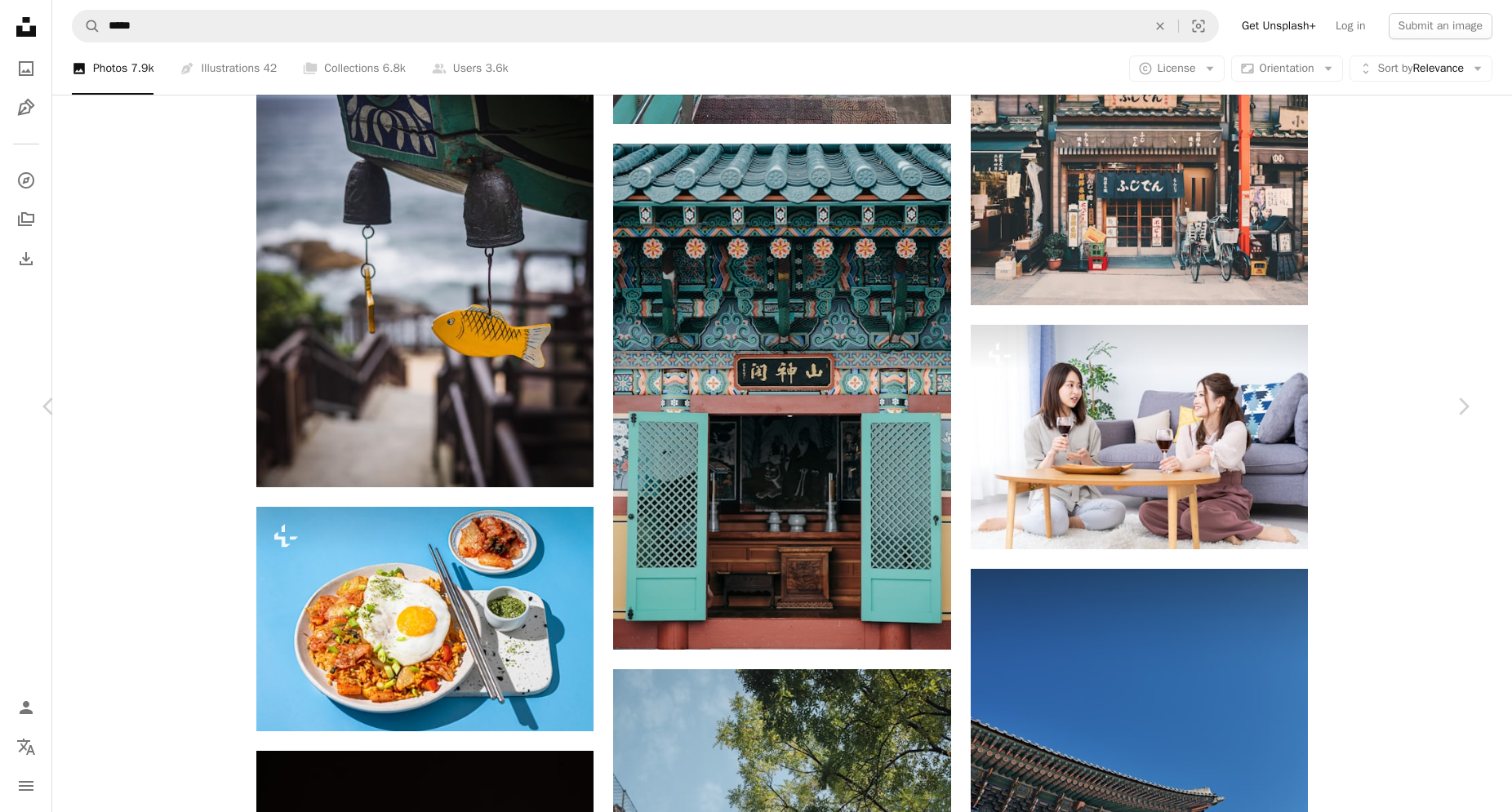 click on "Download free" at bounding box center [1309, 4815] 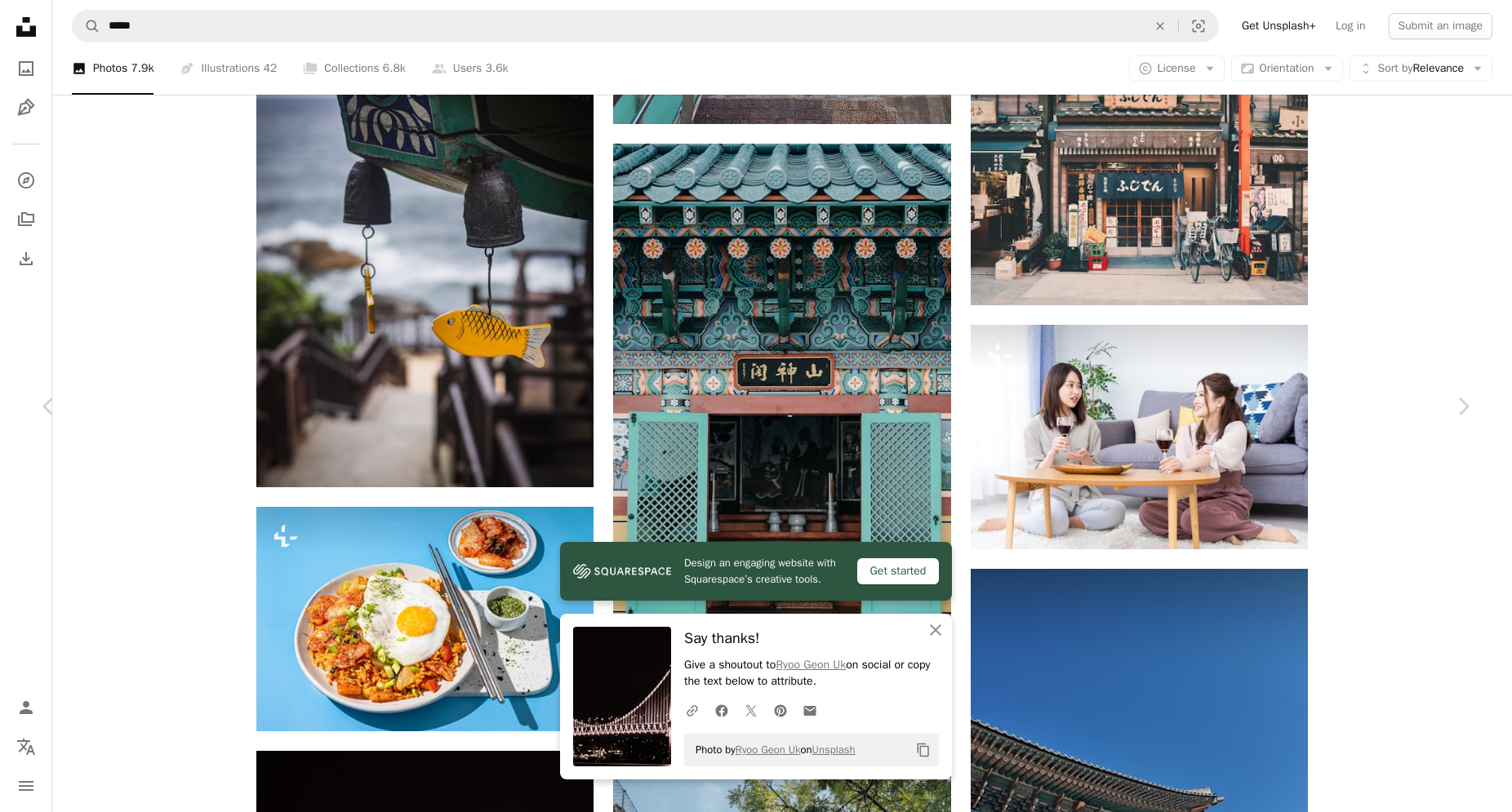 click on "An X shape Chevron left Chevron right Design an engaging website with Squarespace’s creative tools. Get started An X shape Close Say thanks! Give a shoutout to  [FIRST] [LAST]  on social or copy the text below to attribute. A URL sharing icon (chains) Facebook icon X (formerly Twitter) icon Pinterest icon An envelope Photo by  [FIRST] [LAST]  on  Unsplash
Copy content [FIRST] [LAST] Available for hire A checkmark inside of a circle A heart A plus sign Download free Chevron down Zoom in Views 41,434 Downloads 245 A forward-right arrow Share Info icon Info More Actions A map marker [CITY], [COUNTRY] Calendar outlined Published on  December 16, 2023 Camera Canon, EOS 600D Safety Free to use under the  Unsplash License night bridge [CITY] [COUNTRY] archicture [CITY] nightscape [CITY] city nightview urban cityscape outdoors aerial view Free images Browse premium related images on iStock  |  Save 20% with code UNSPLASH20 View more on iStock  ↗ Related images A heart A plus sign A plus sign [FIRST] [LAST] Available for hire A heart A heart" at bounding box center (756, 5182) 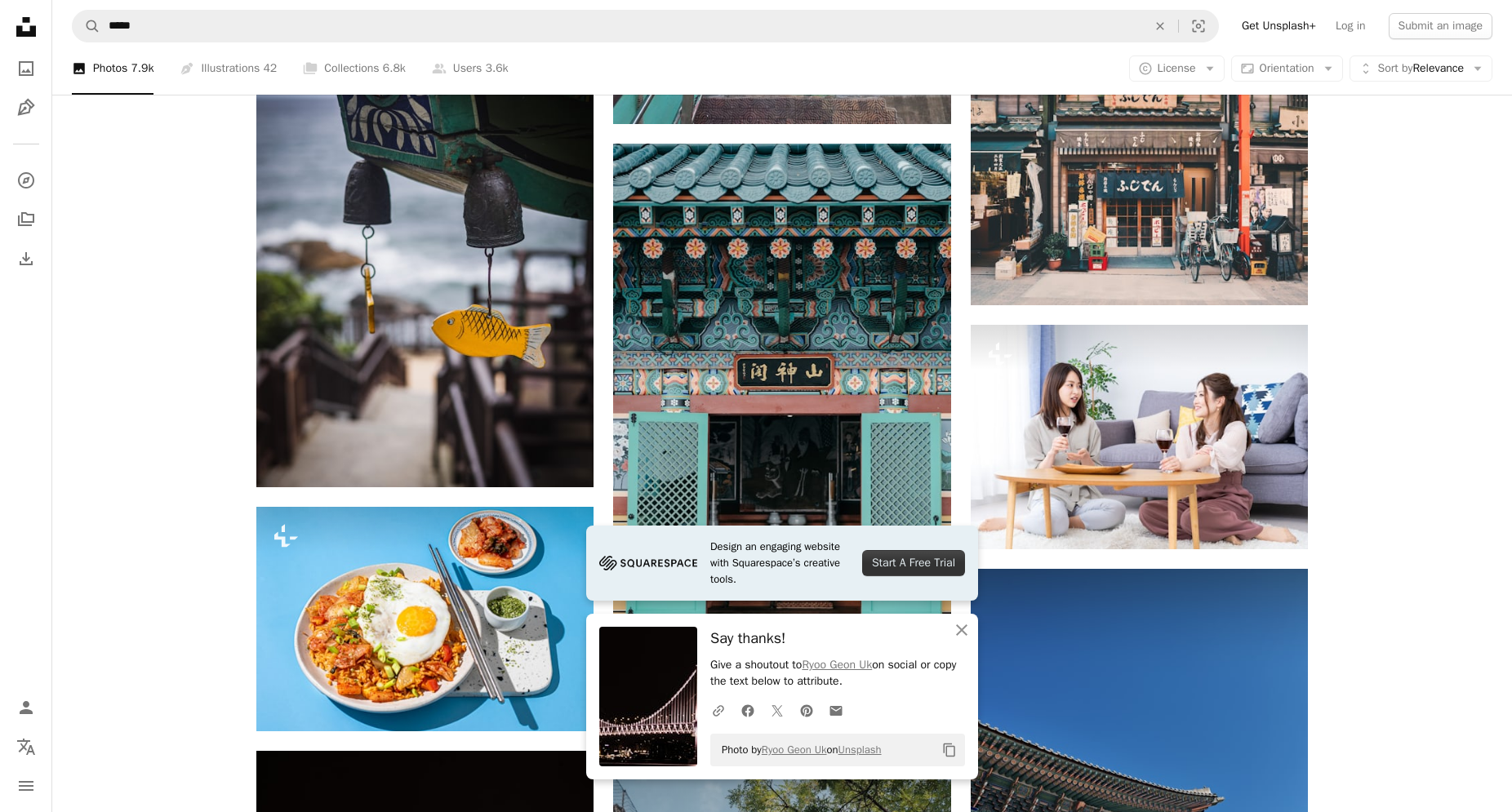 drag, startPoint x: 931, startPoint y: 786, endPoint x: 941, endPoint y: 811, distance: 26.92582 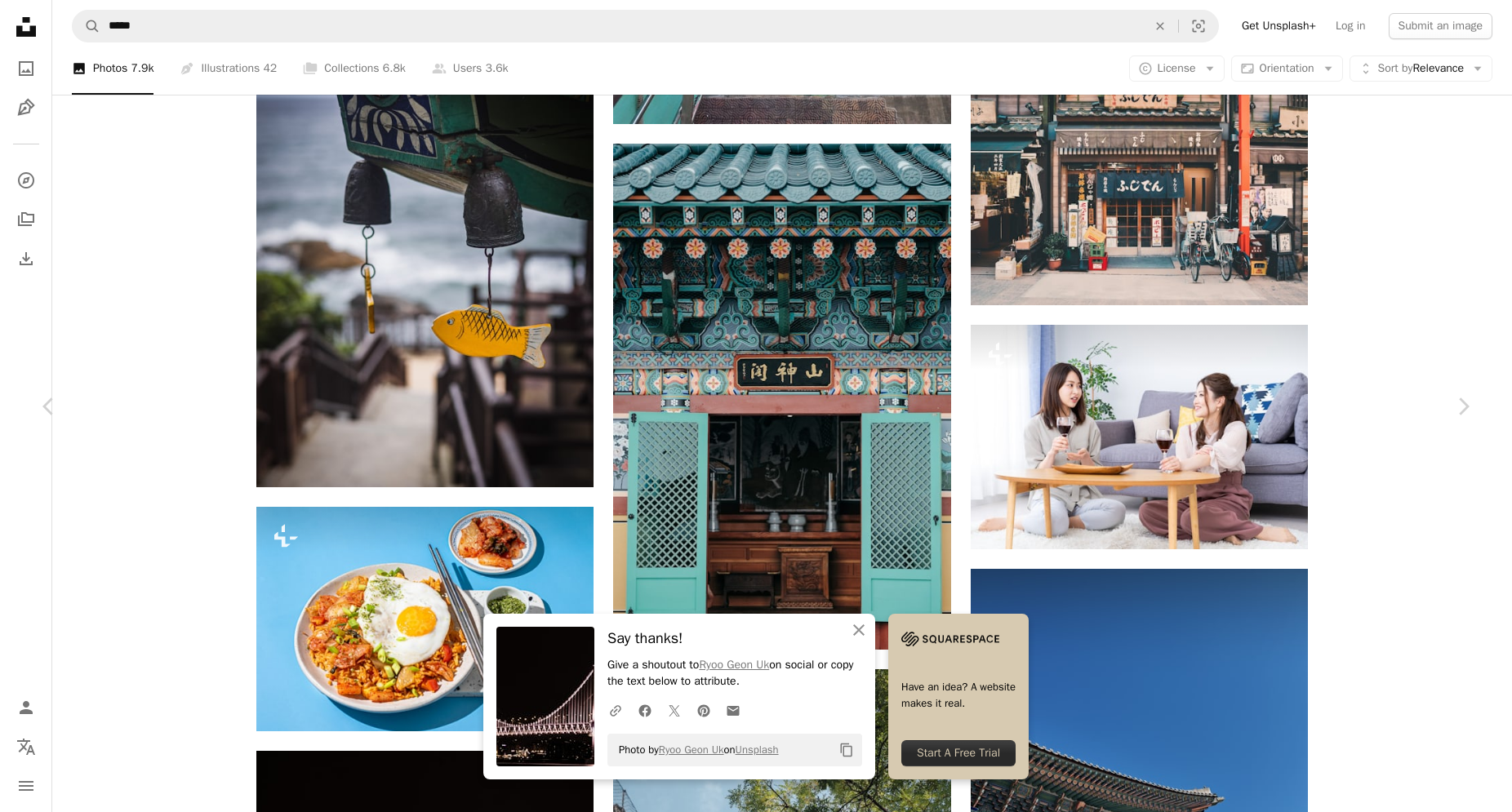 click on "An X shape Chevron left Chevron right An X shape Close Say thanks! Give a shoutout to  [FIRST] [LAST]  on social or copy the text below to attribute. A URL sharing icon (chains) Facebook icon X (formerly Twitter) icon Pinterest icon An envelope Photo by  [FIRST] [LAST]  on  Unsplash
Copy content Have an idea? A website makes it real. Start A Free Trial [FIRST] [LAST]. Available for hire A checkmark inside of a circle A heart A plus sign Download free Chevron down Zoom in Views 253,662 Downloads 3,243 A forward-right arrow Share Info icon Info More Actions Cloud Breaking Tower, Lotte World A map marker [CITY], [STATE] Calendar outlined Published on  [DATE] Camera Panasonic, DC-GH5 Safety Free to use under the  Unsplash License travel clouds colorful trees [CITY] [STATE] maple olympus lotte world panasonic lumix lotte building architecture blue plant worship temple outdoors Public domain images Browse premium related images on iStock  |  Save 20% with code UNSPLASH20 View more on iStock  ↗" at bounding box center (756, 5182) 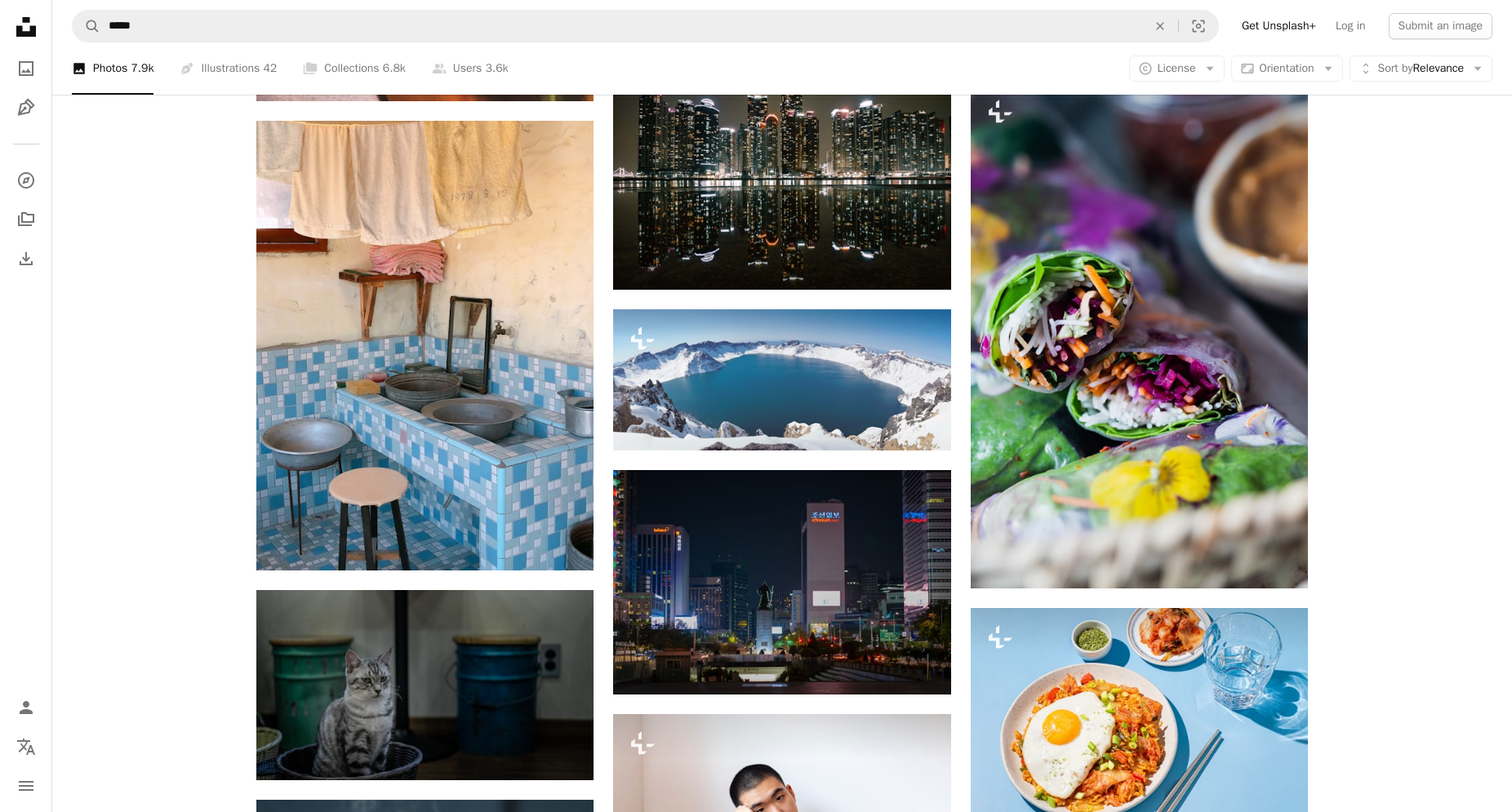 scroll, scrollTop: 35423, scrollLeft: 0, axis: vertical 